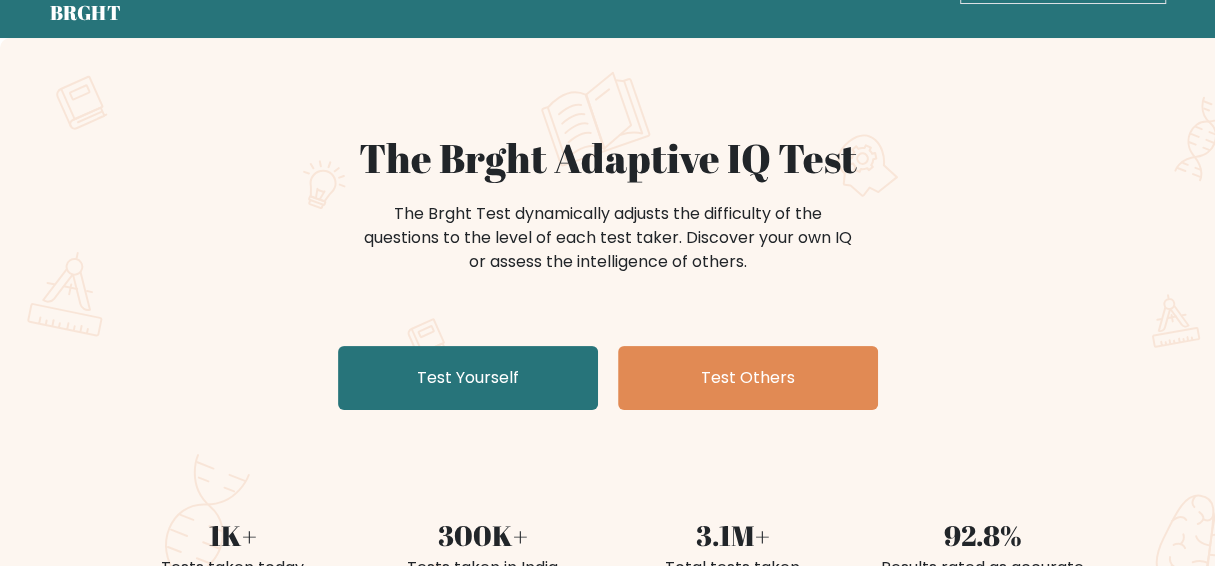 scroll, scrollTop: 85, scrollLeft: 0, axis: vertical 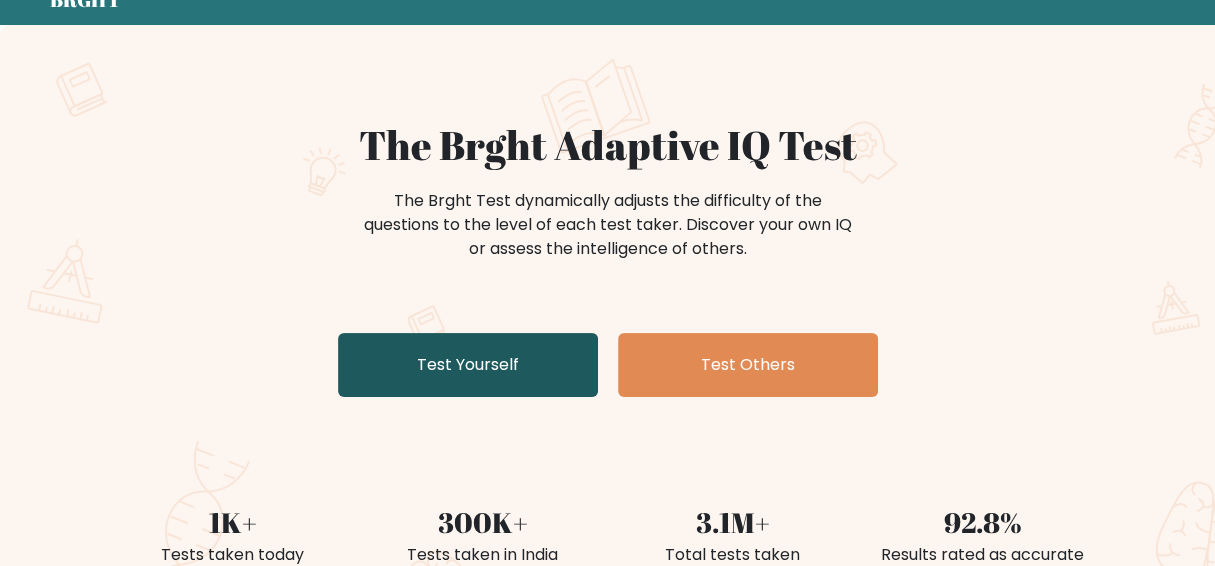 click on "Test Yourself" at bounding box center [468, 365] 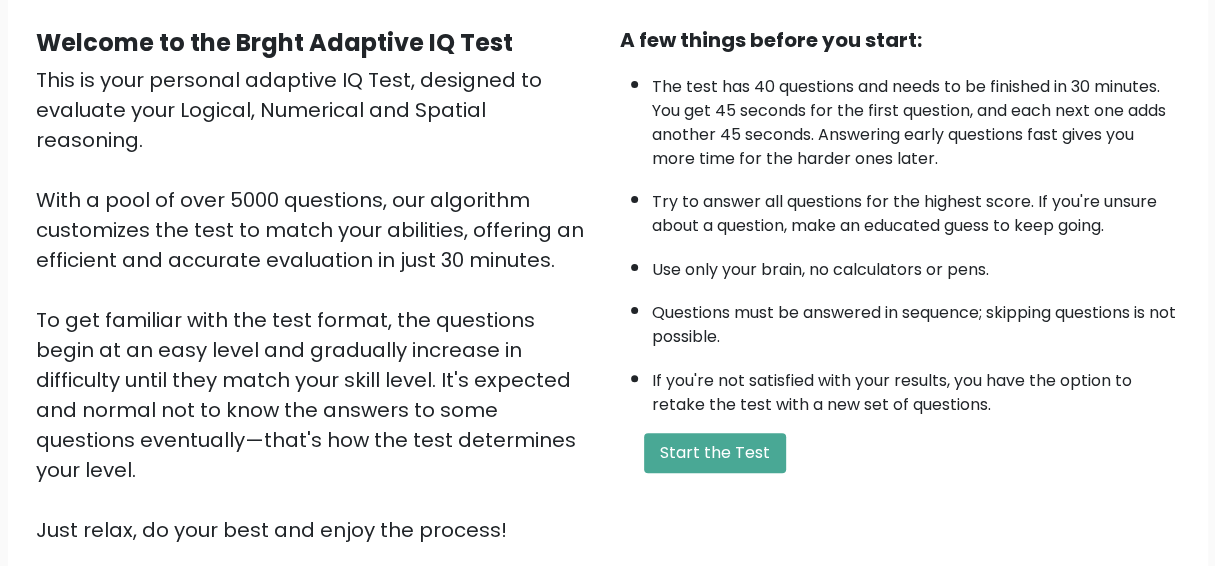 scroll, scrollTop: 193, scrollLeft: 0, axis: vertical 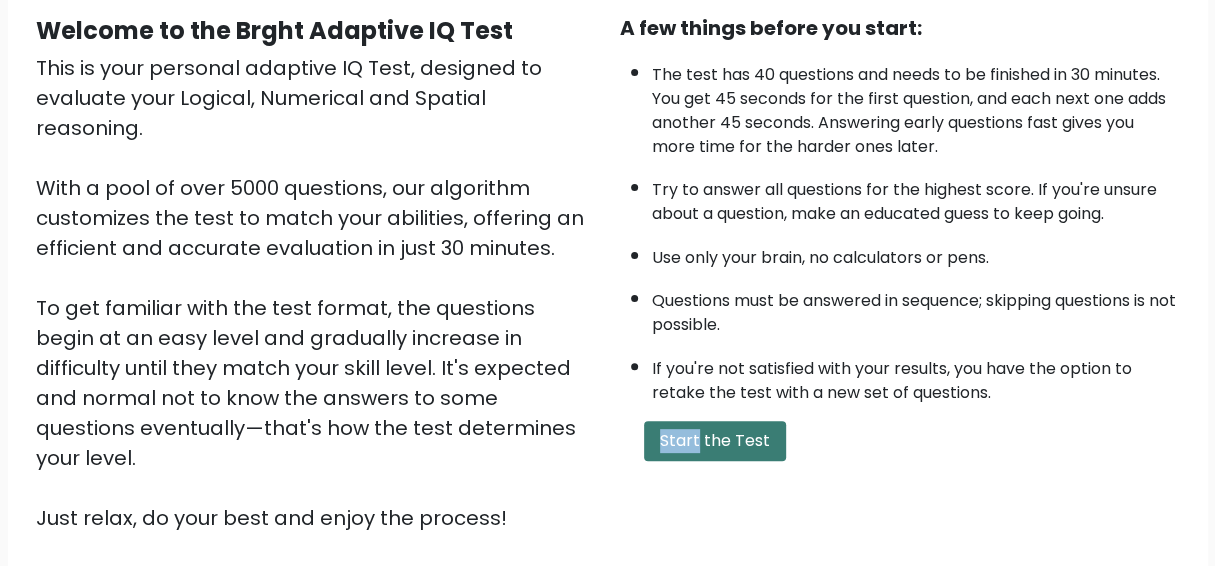 drag, startPoint x: 683, startPoint y: 417, endPoint x: 697, endPoint y: 438, distance: 25.23886 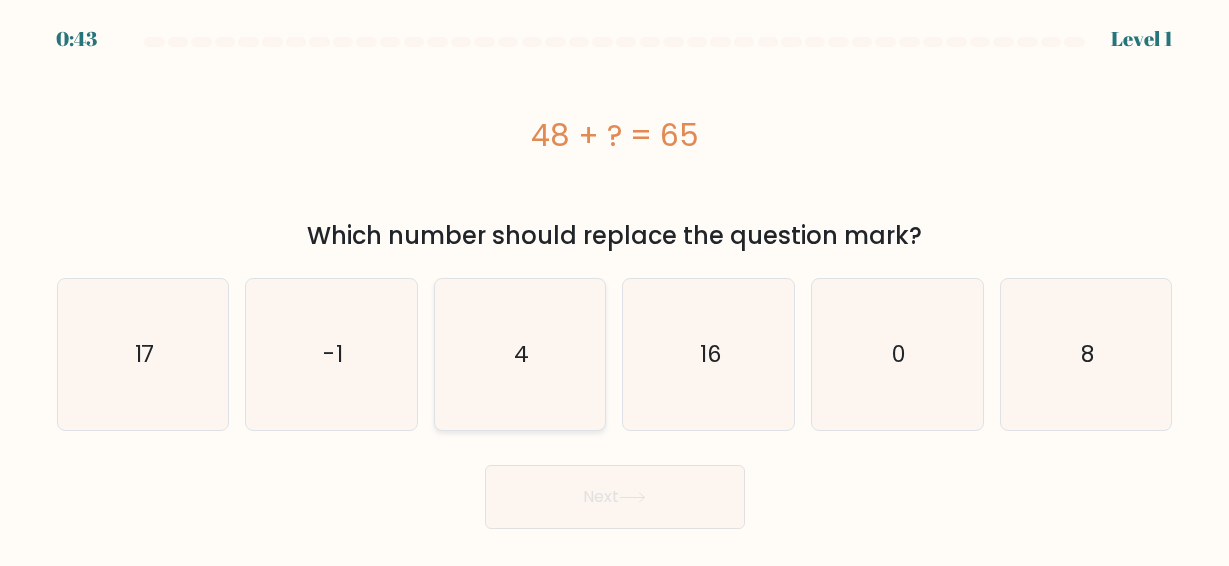 scroll, scrollTop: 0, scrollLeft: 0, axis: both 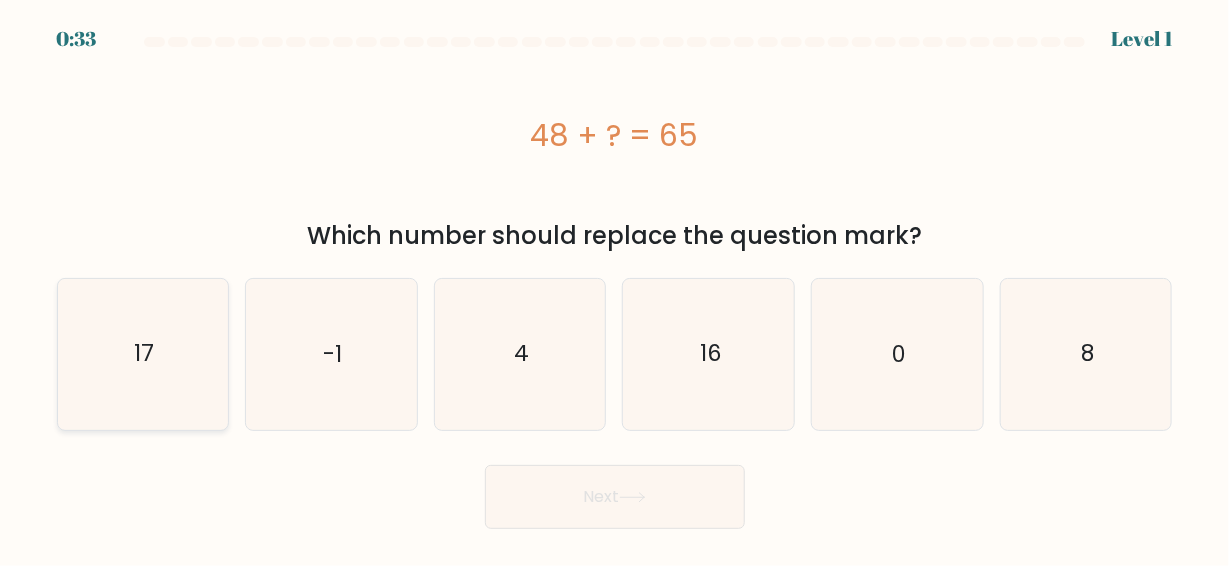 click on "17" at bounding box center [143, 354] 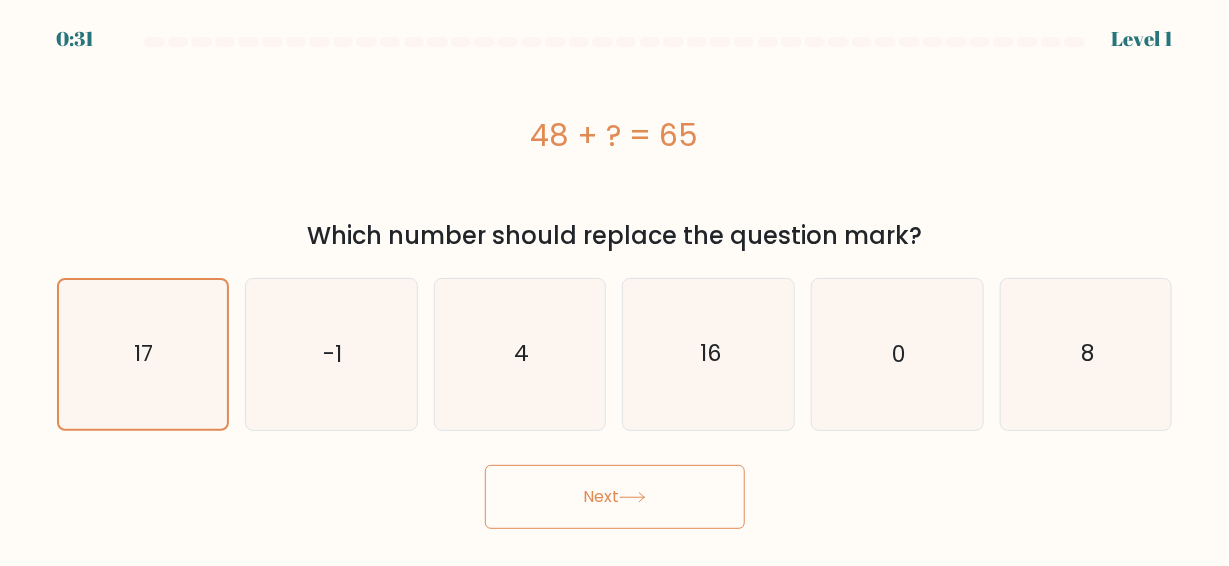 click on "Next" at bounding box center [615, 497] 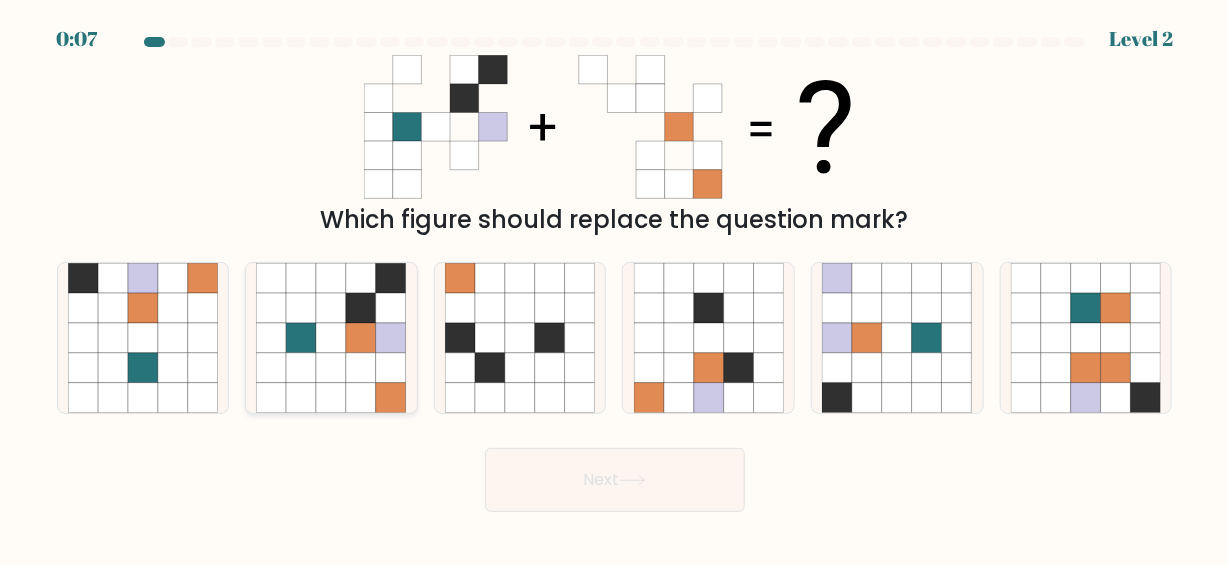 click at bounding box center (331, 368) 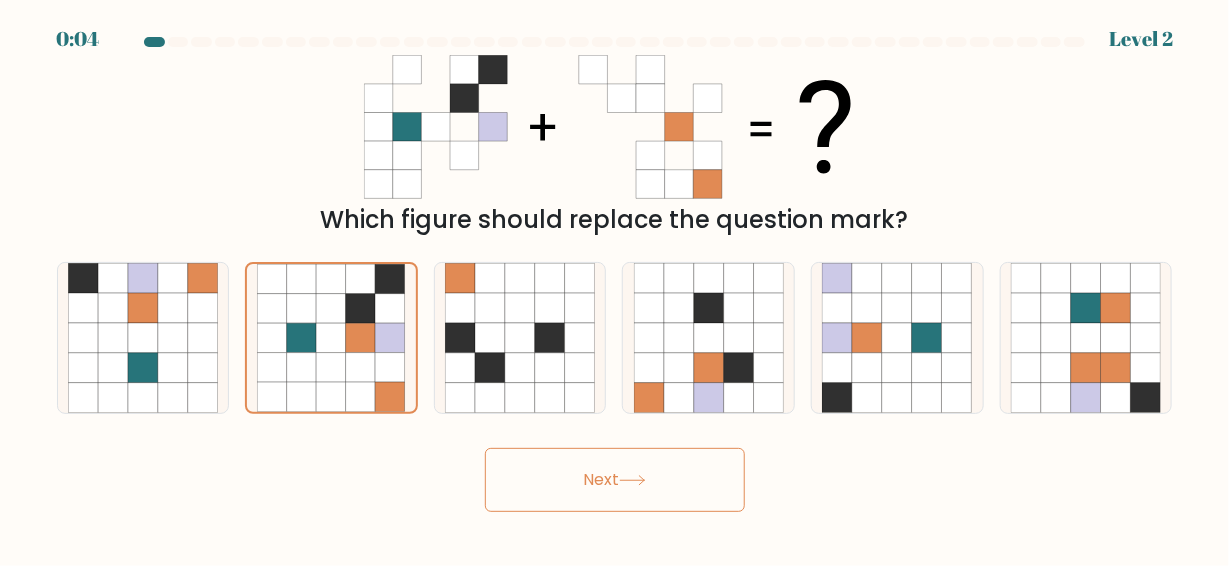 click on "Next" at bounding box center (615, 480) 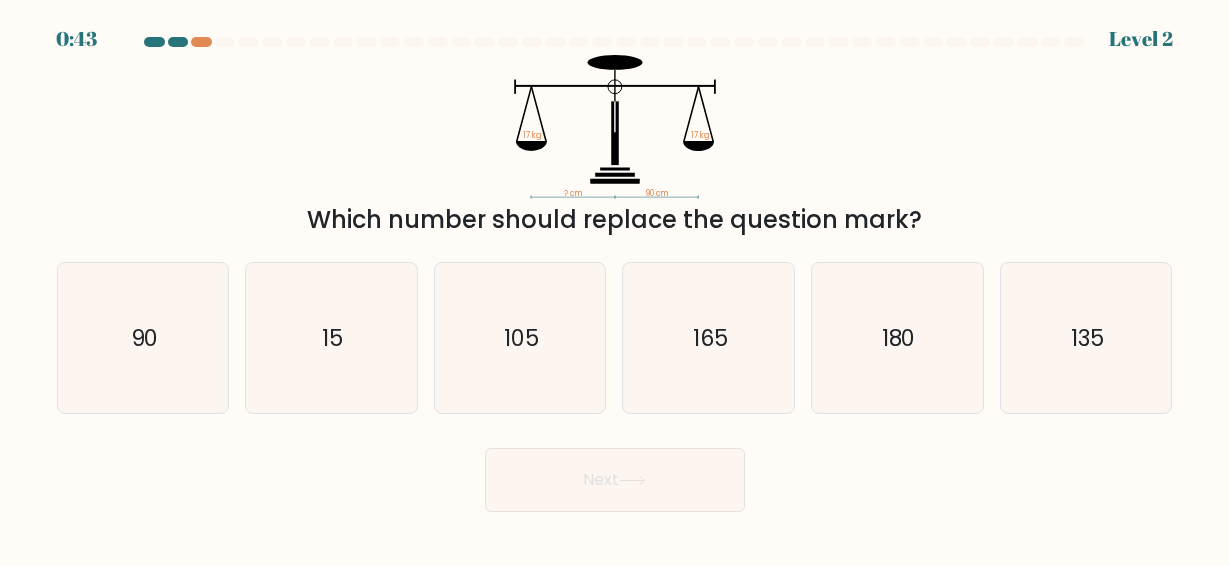 scroll, scrollTop: 0, scrollLeft: 0, axis: both 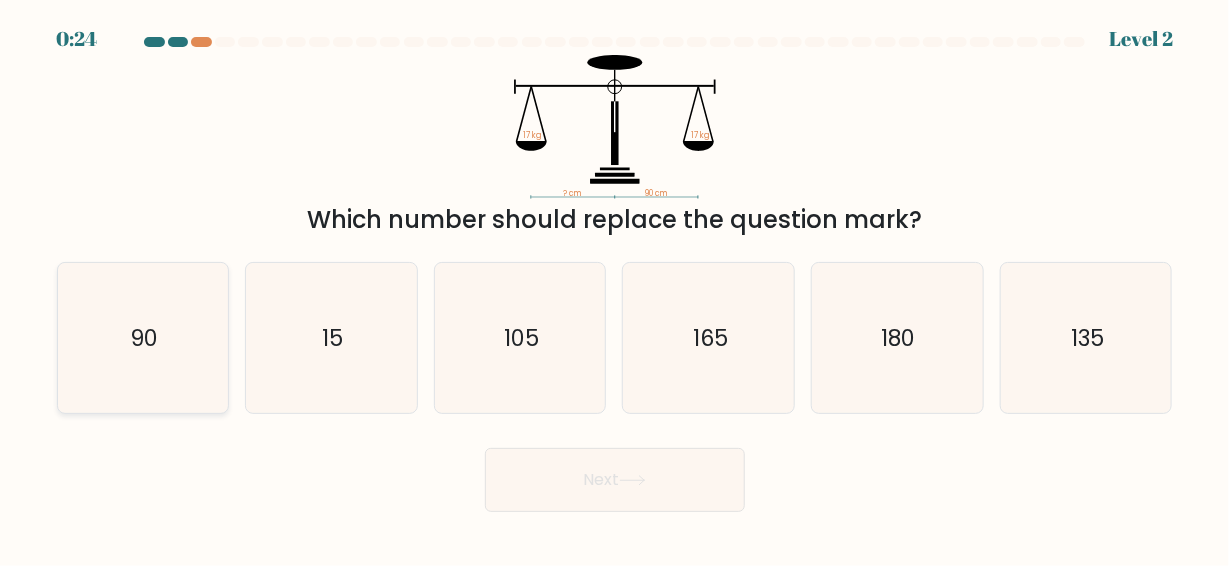 click on "90" at bounding box center (144, 338) 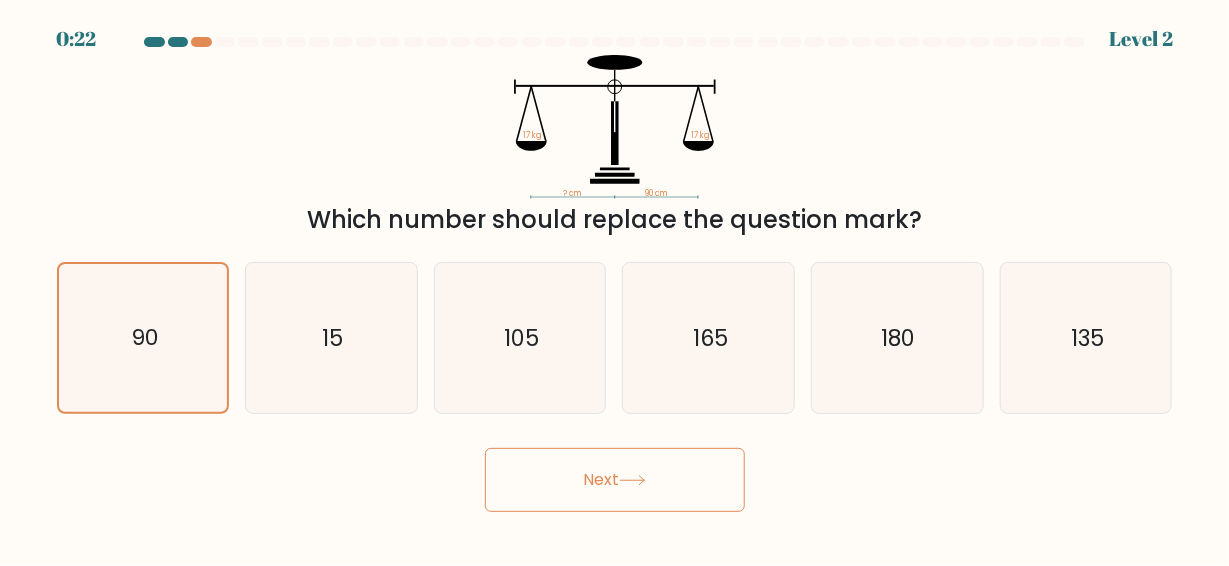 click on "Next" at bounding box center [615, 480] 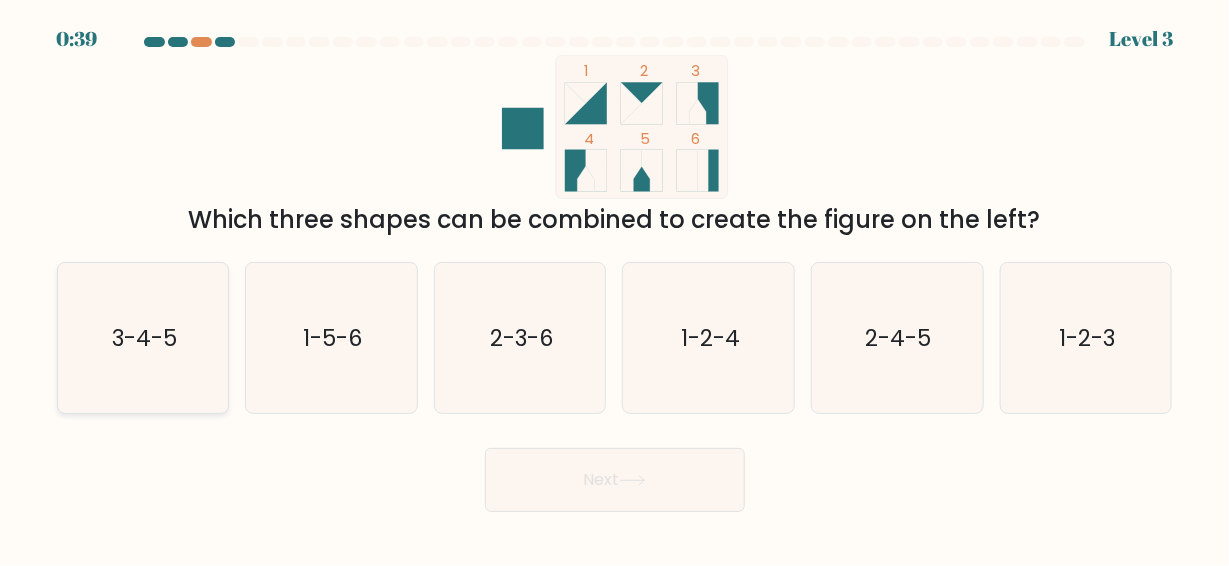 click on "3-4-5" at bounding box center [143, 338] 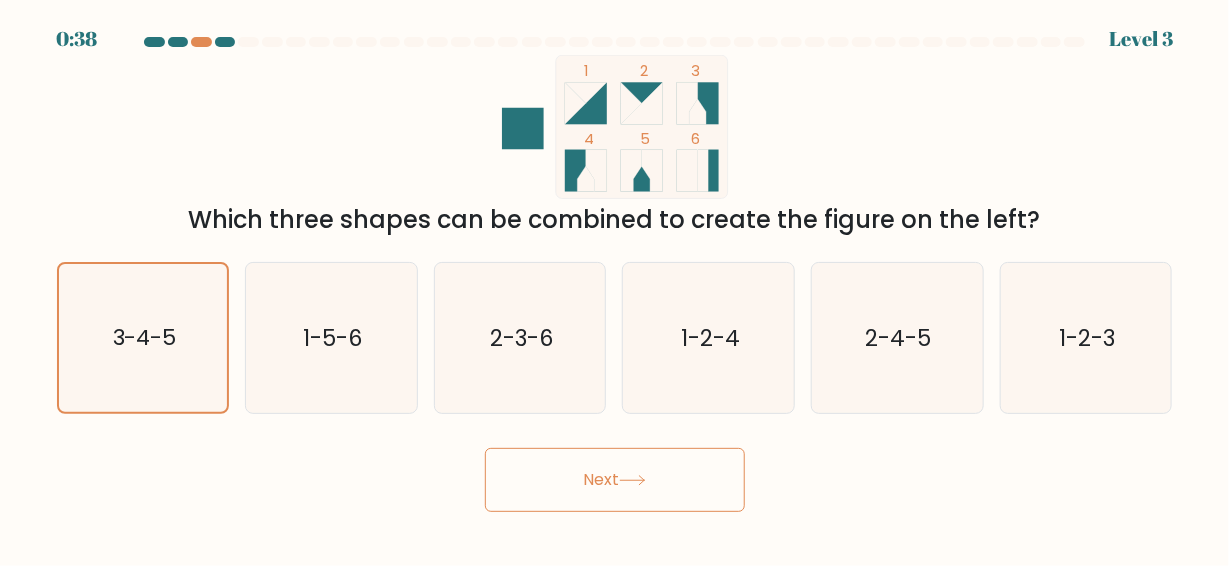 click on "Next" at bounding box center (615, 480) 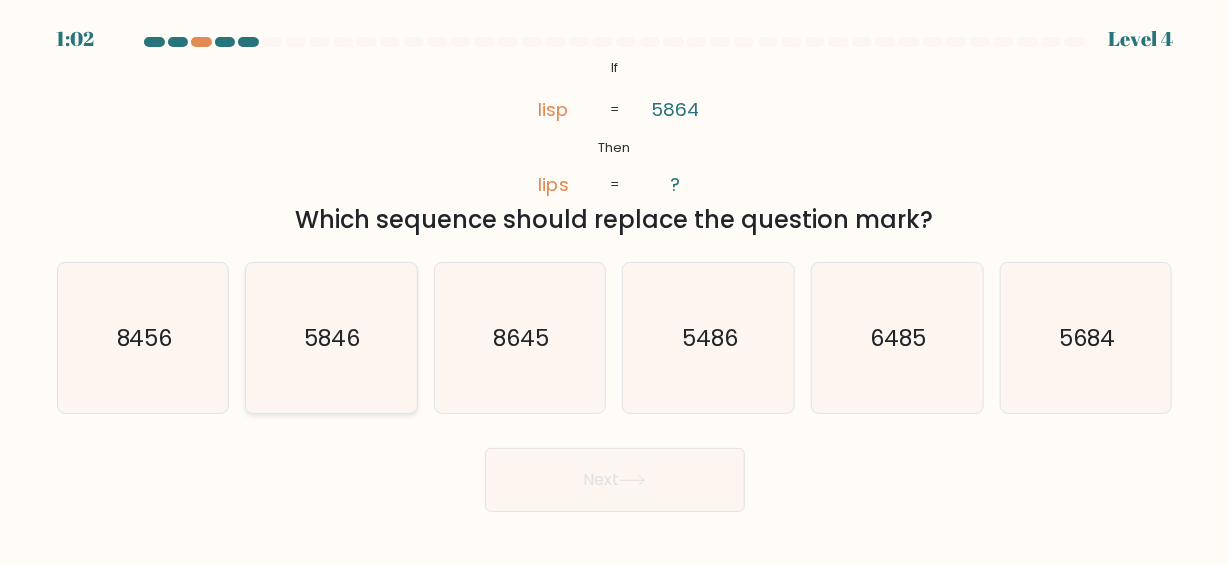 click on "5846" at bounding box center [331, 338] 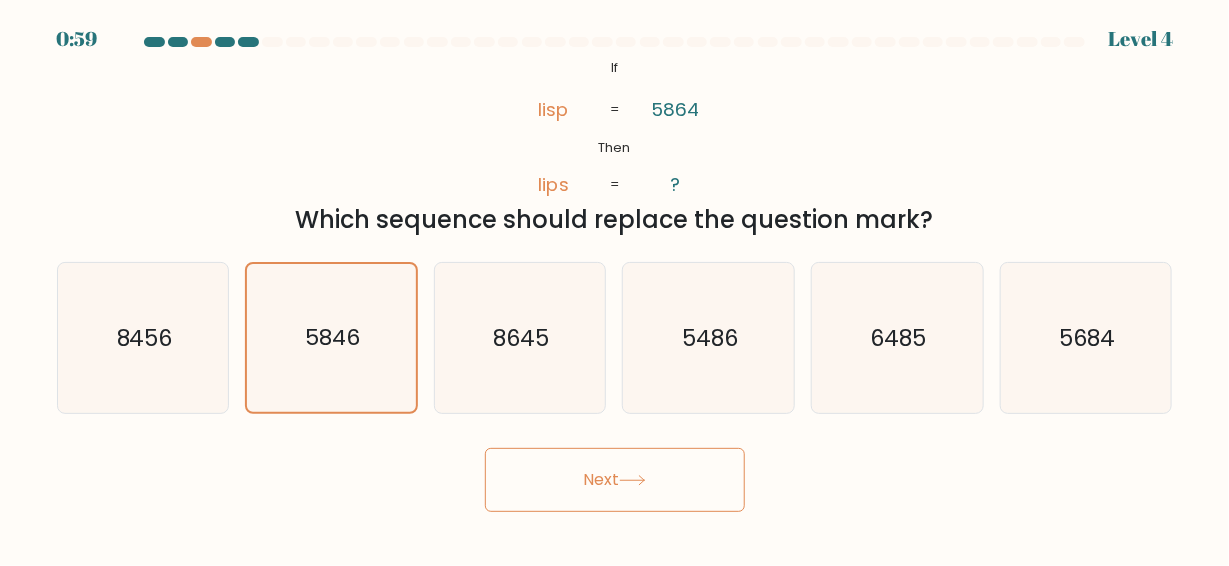 click on "Next" at bounding box center (615, 480) 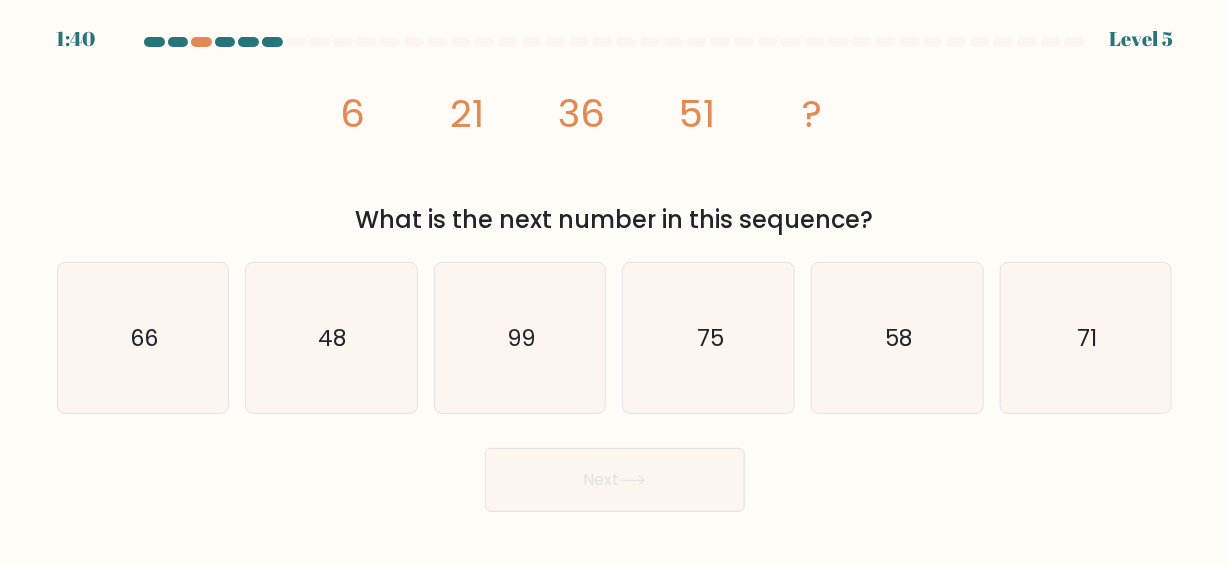 type 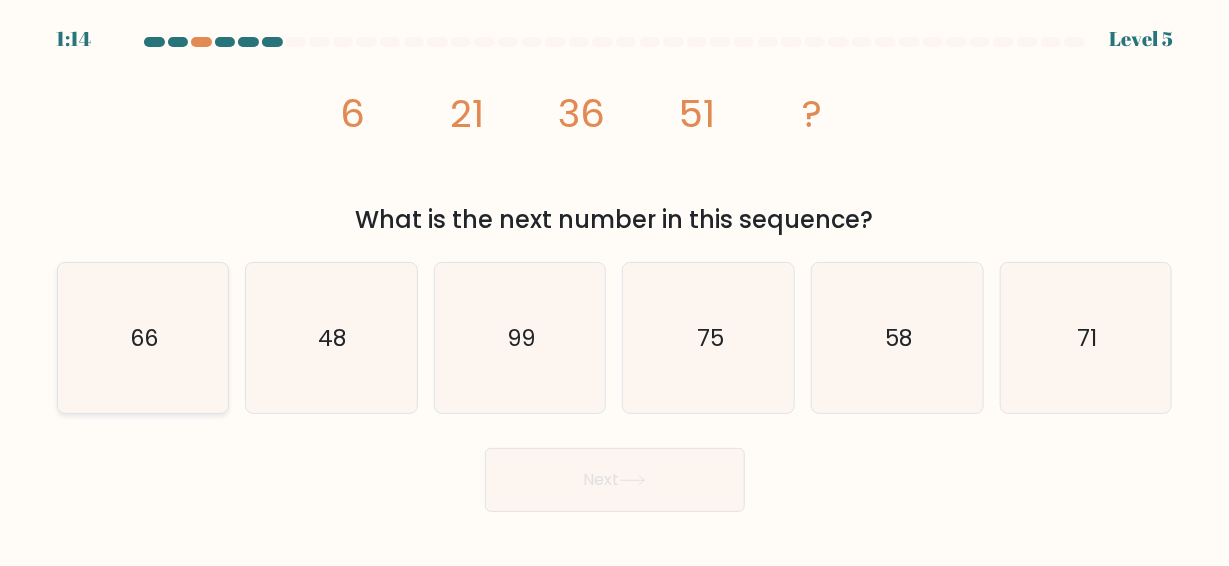 click on "66" at bounding box center (143, 338) 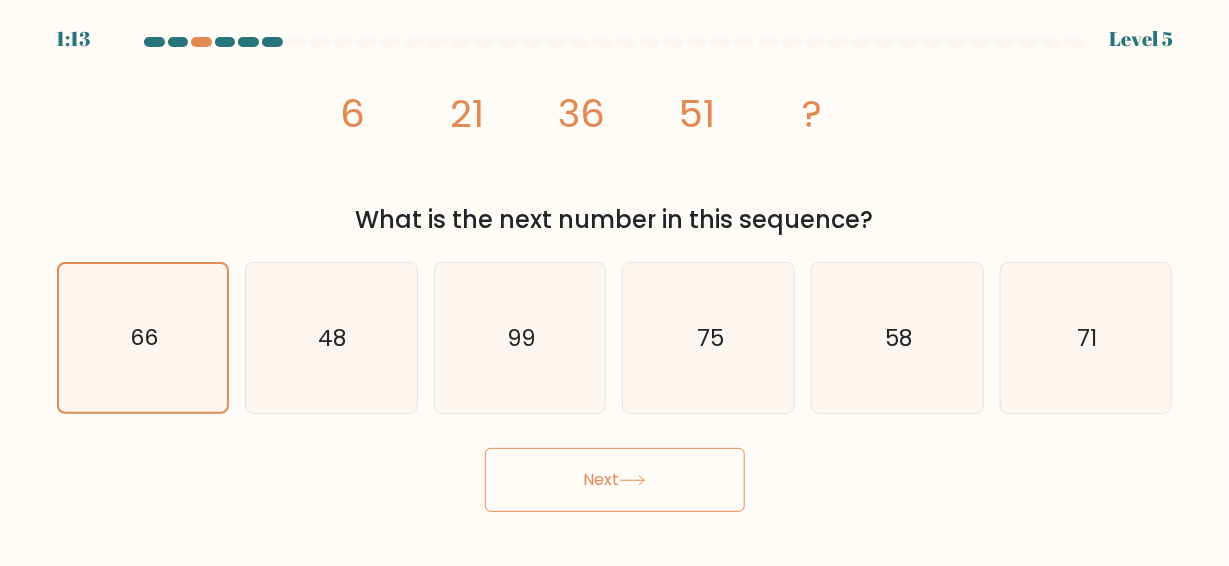 click on "Next" at bounding box center (615, 480) 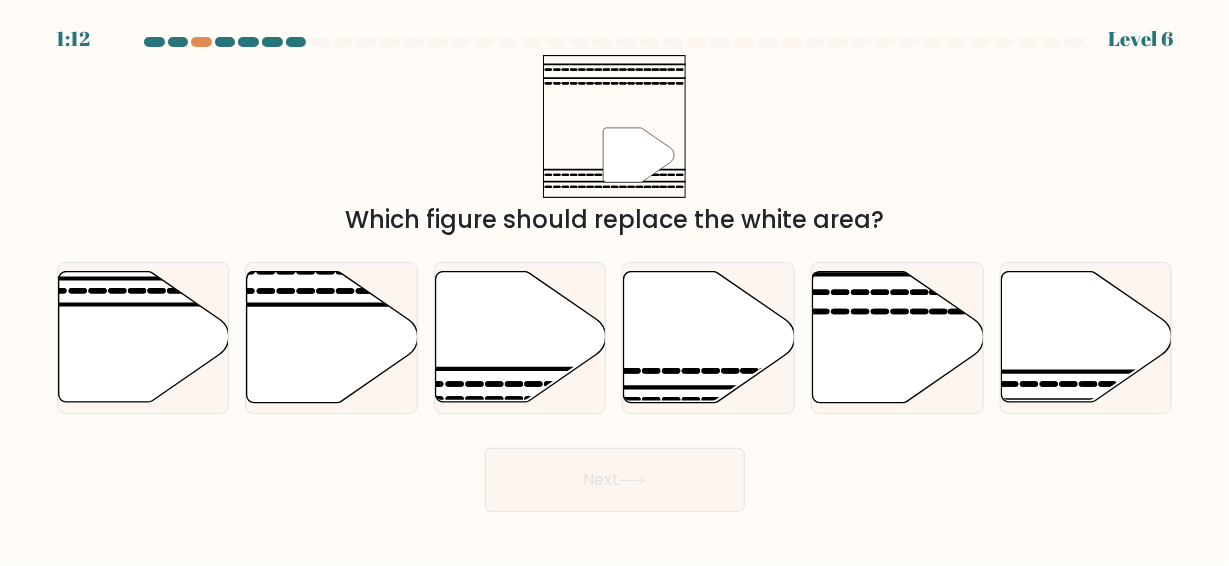 click on "Next" at bounding box center [615, 480] 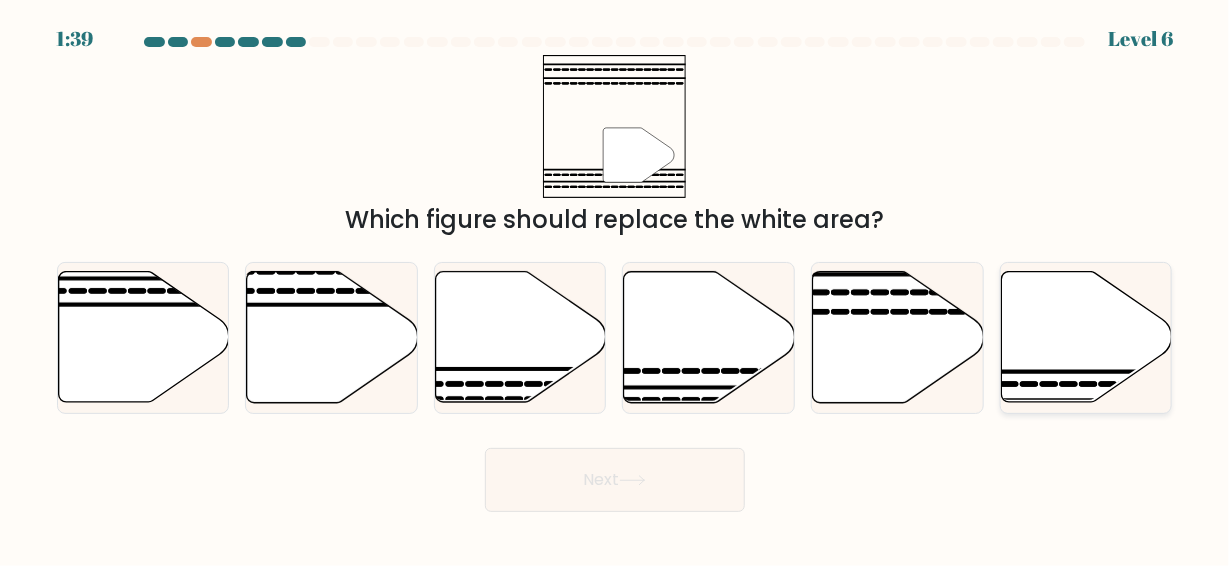 click at bounding box center [1086, 337] 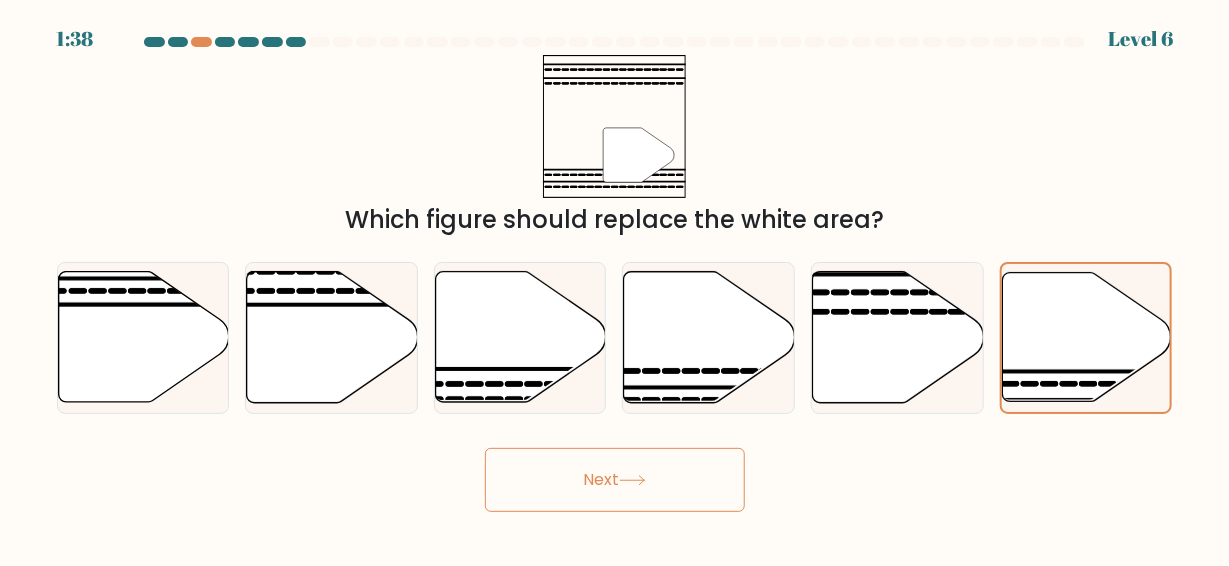 click on "Next" at bounding box center (615, 475) 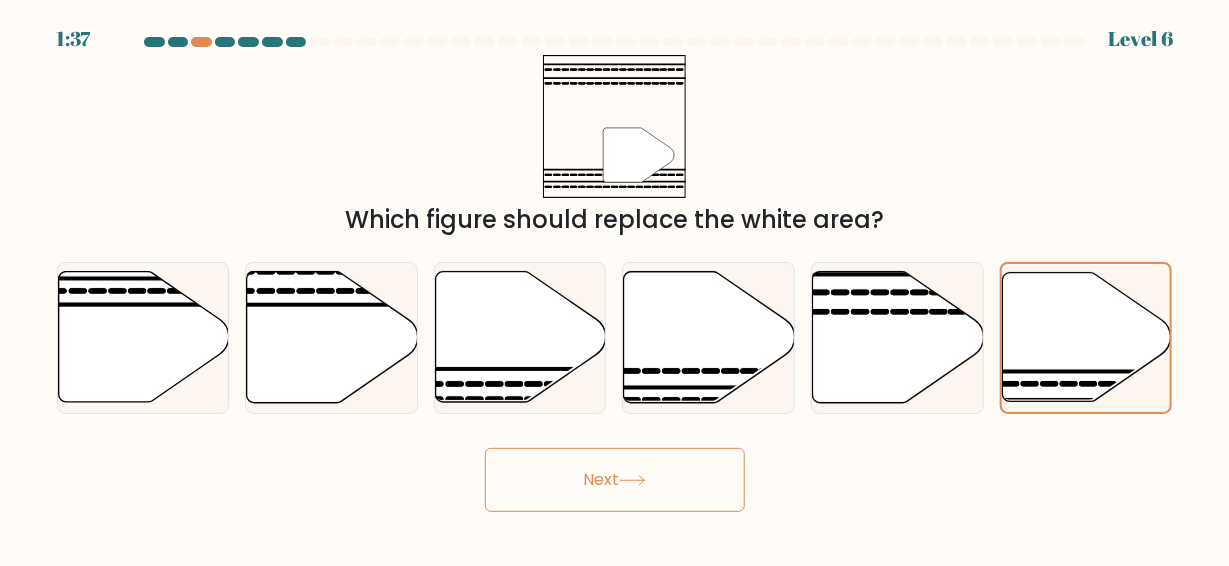 click on "Next" at bounding box center [615, 480] 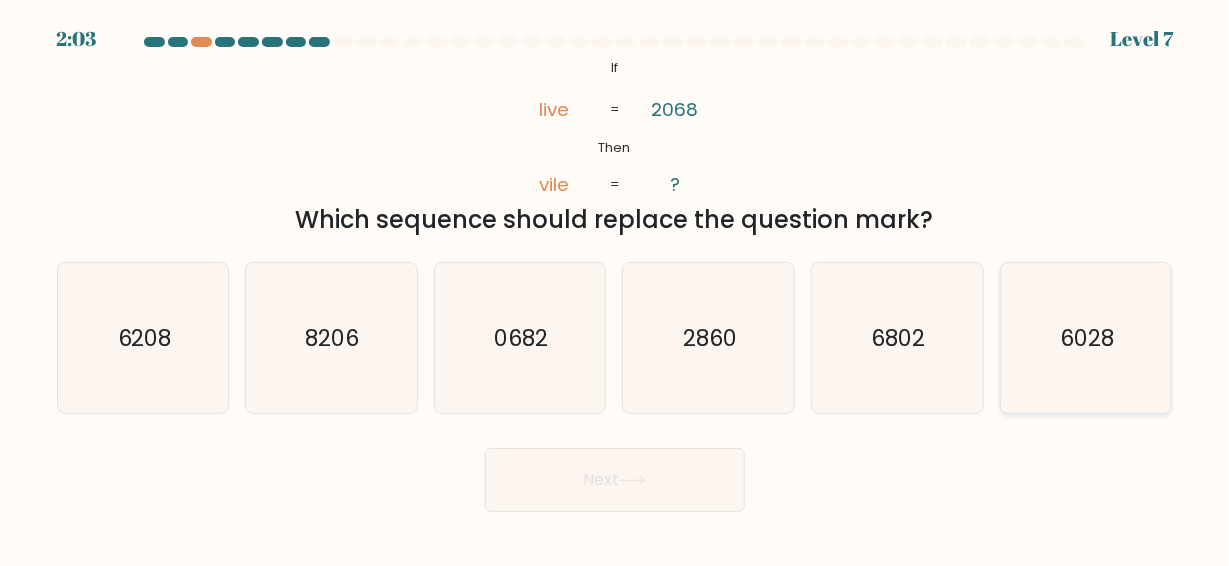 click on "6028" at bounding box center [1086, 338] 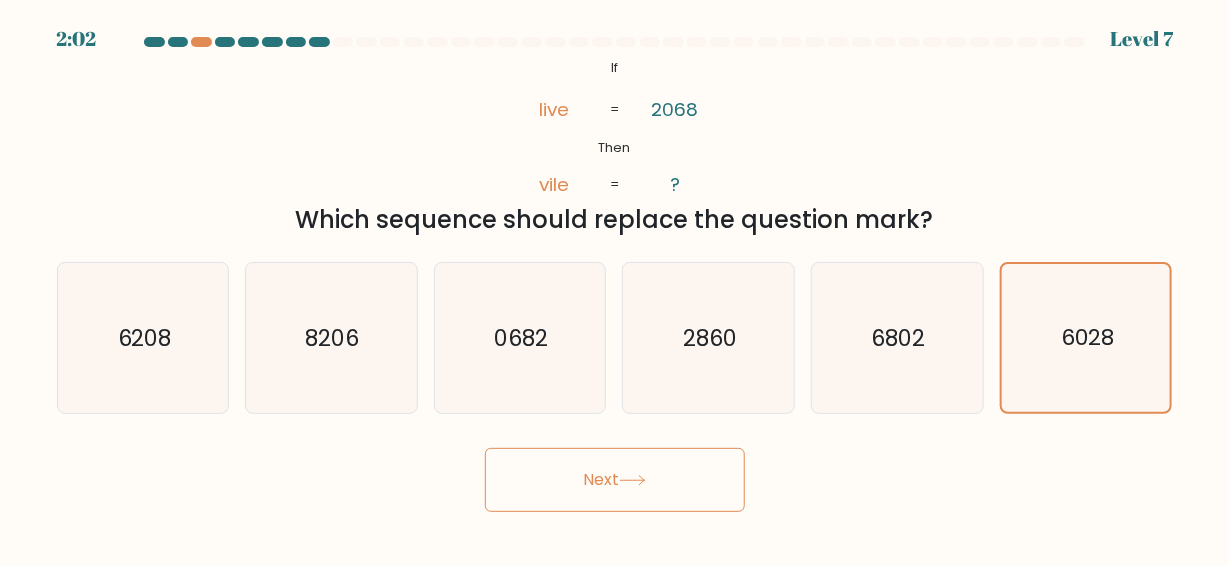 click on "Next" at bounding box center [615, 480] 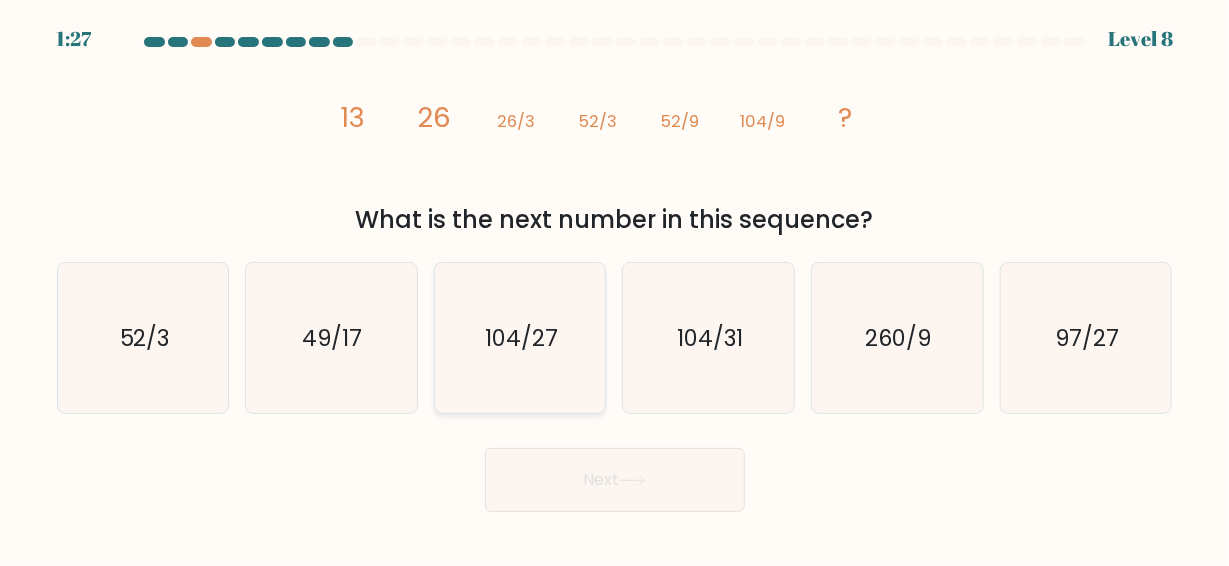 click on "104/27" at bounding box center (520, 338) 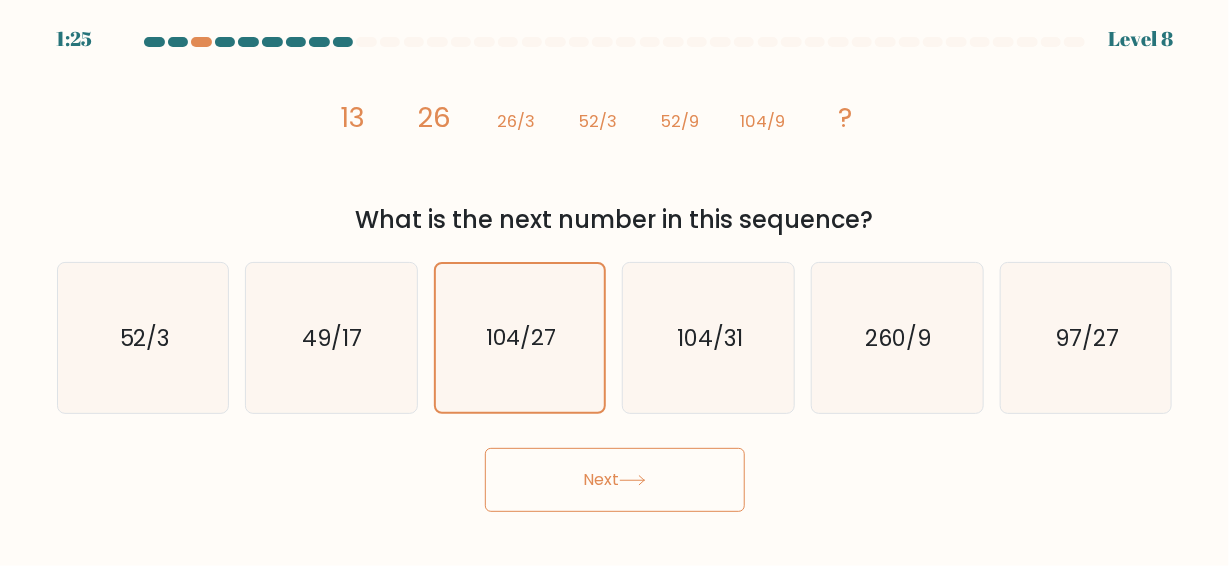 click on "Next" at bounding box center (615, 480) 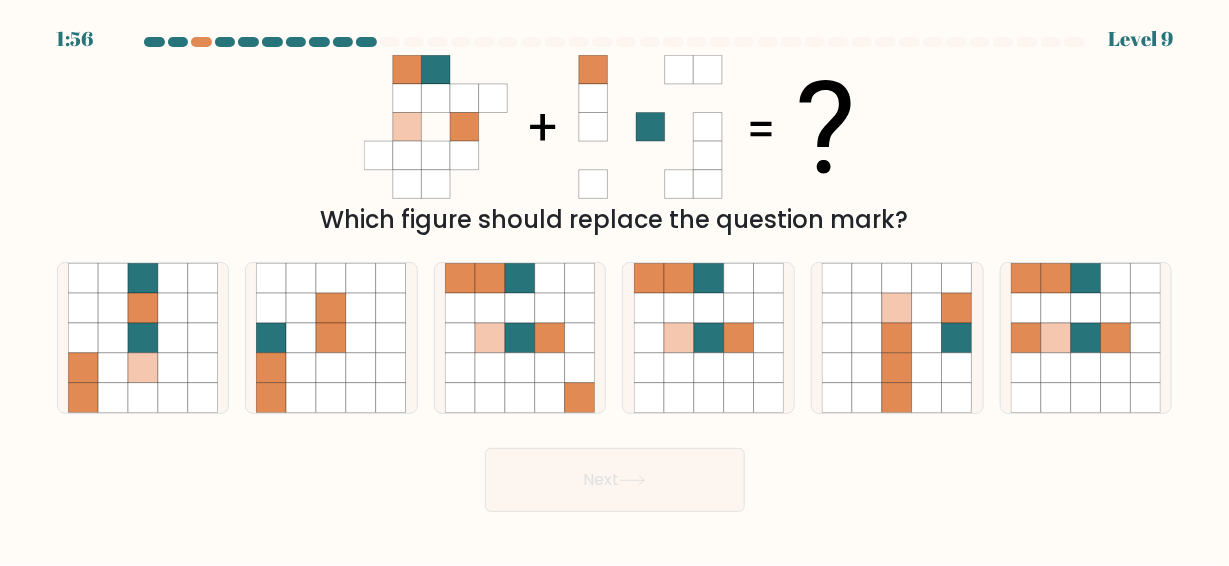 click at bounding box center [614, 127] 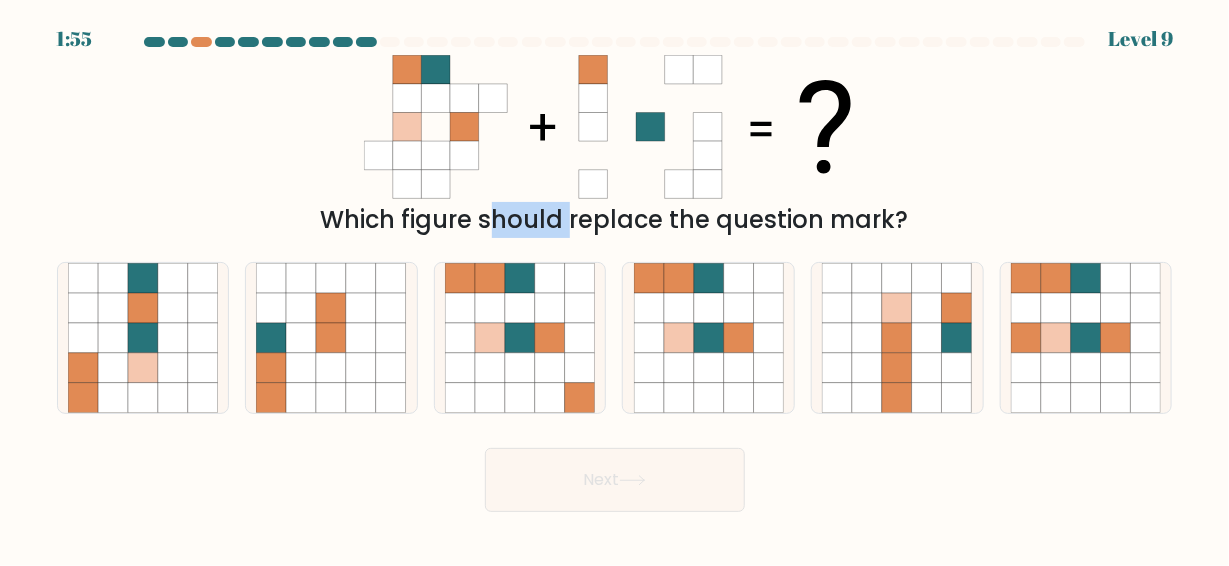 click at bounding box center [614, 127] 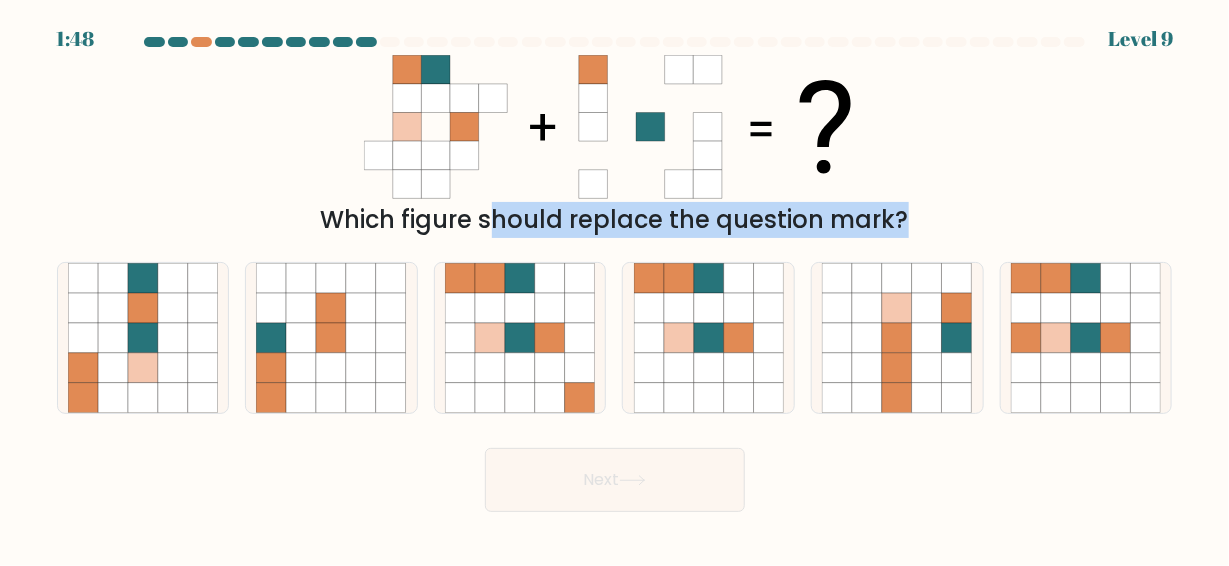 drag, startPoint x: 746, startPoint y: 371, endPoint x: 1159, endPoint y: 180, distance: 455.02747 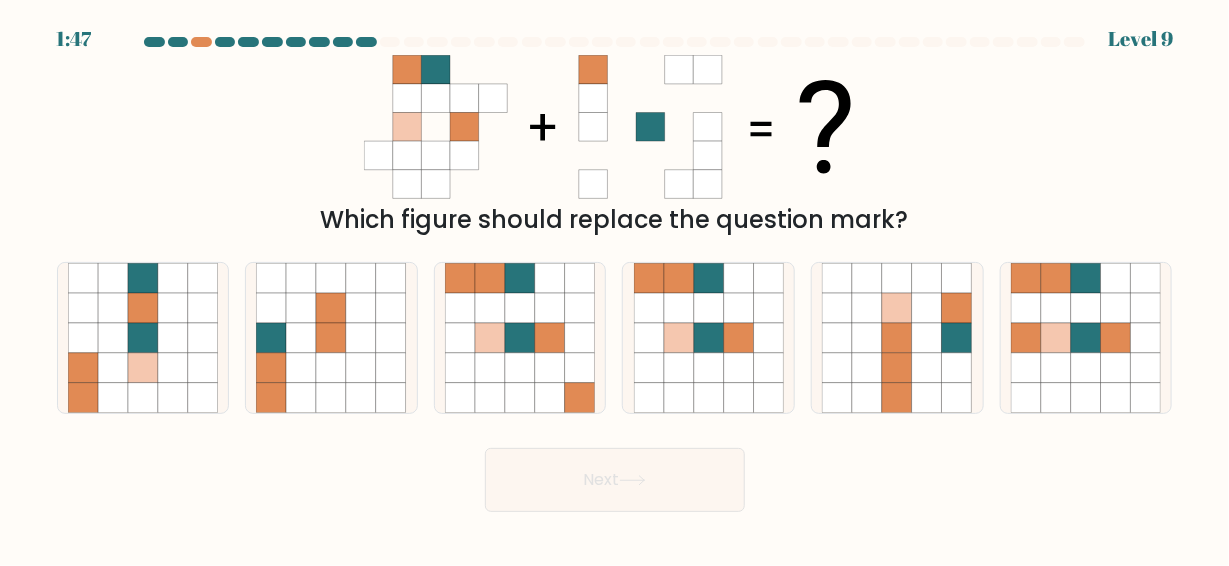 click on "Which figure should replace the question mark?" at bounding box center [615, 146] 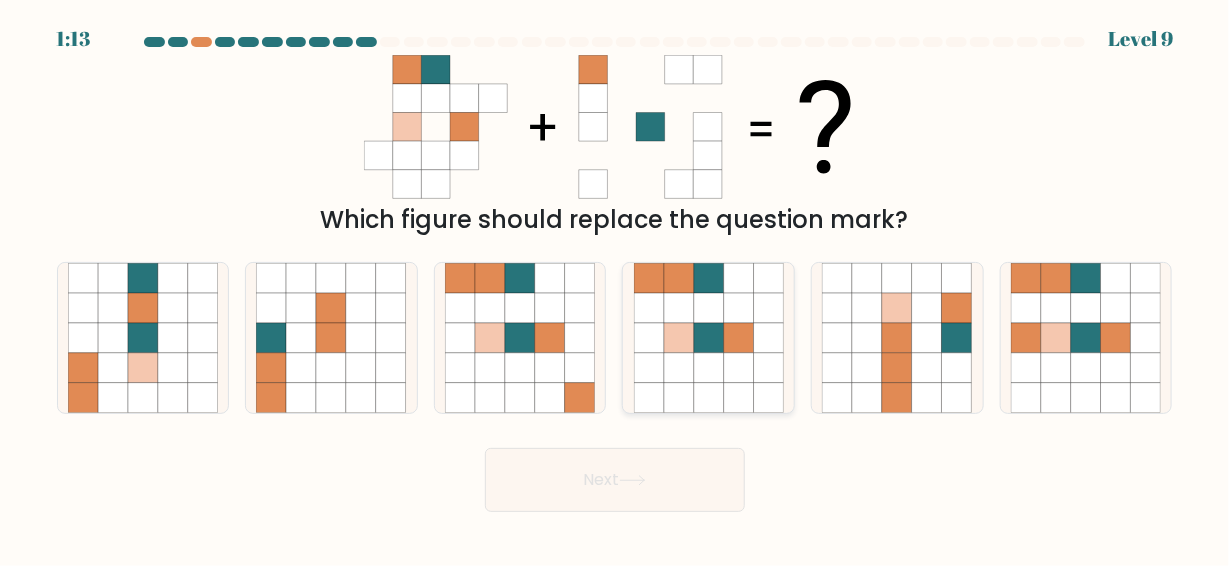 click at bounding box center (679, 338) 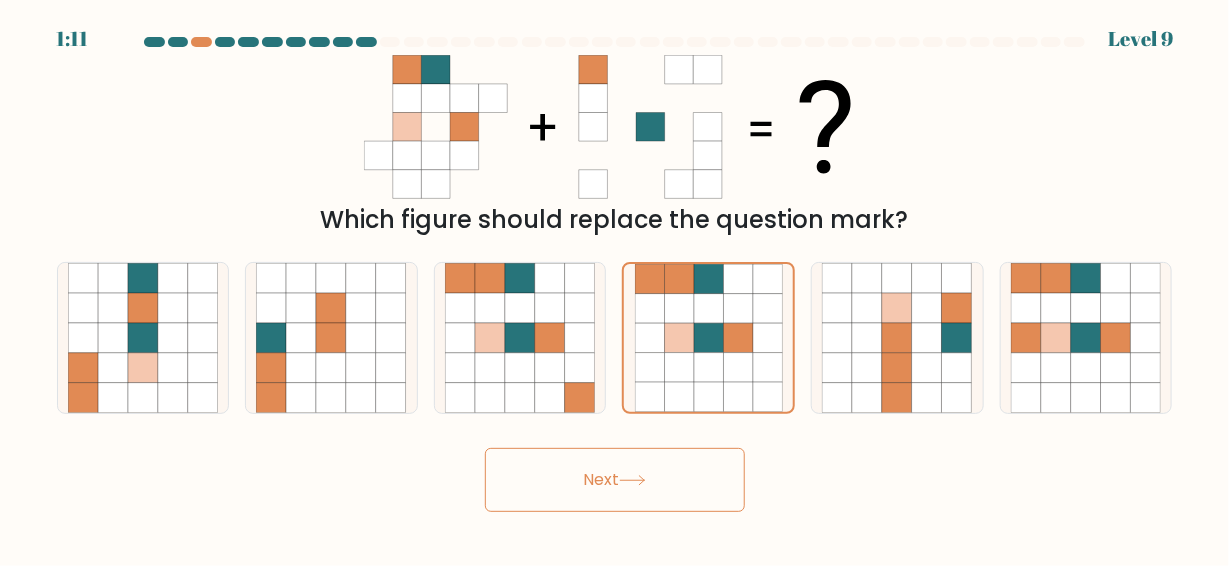 click on "Next" at bounding box center [615, 480] 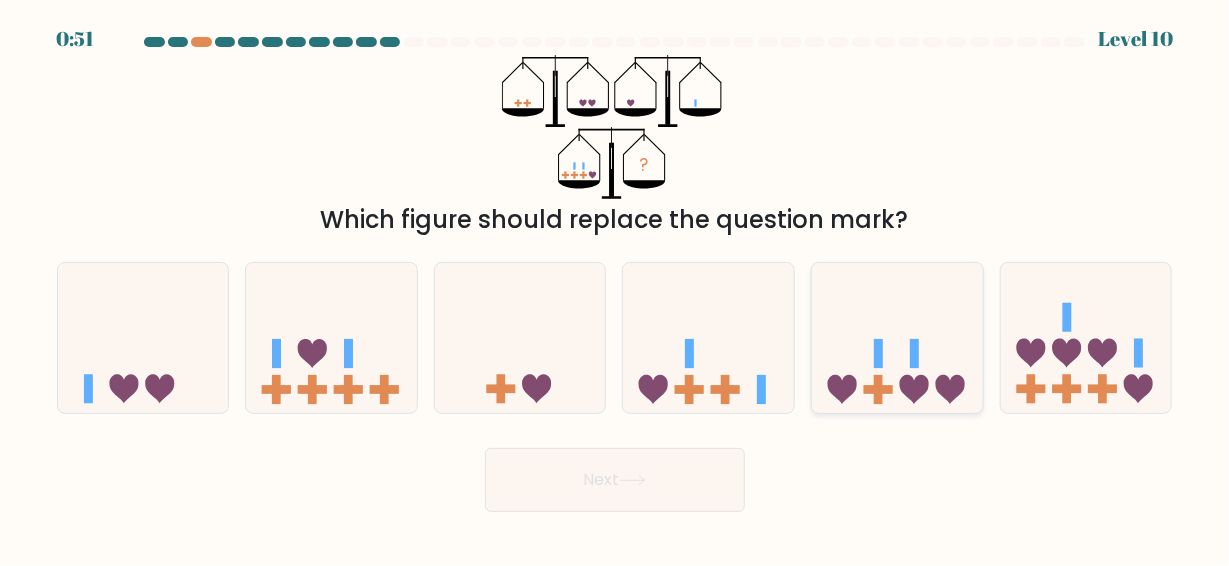 click at bounding box center (897, 337) 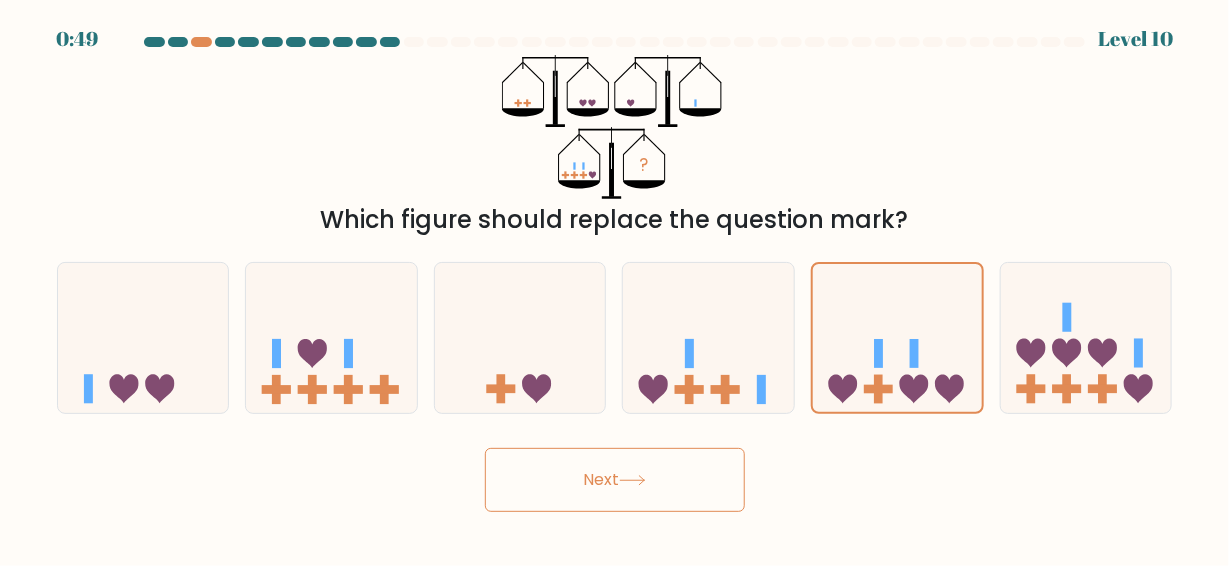 click on "Next" at bounding box center (615, 480) 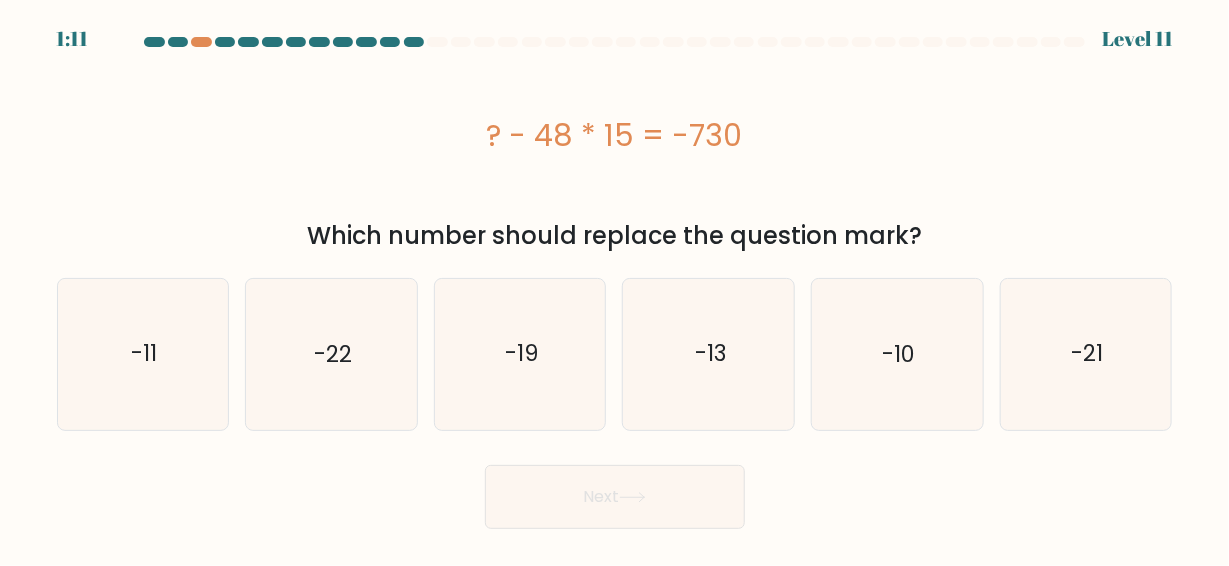 click on "? - 48 * 15 = -730" at bounding box center [615, 135] 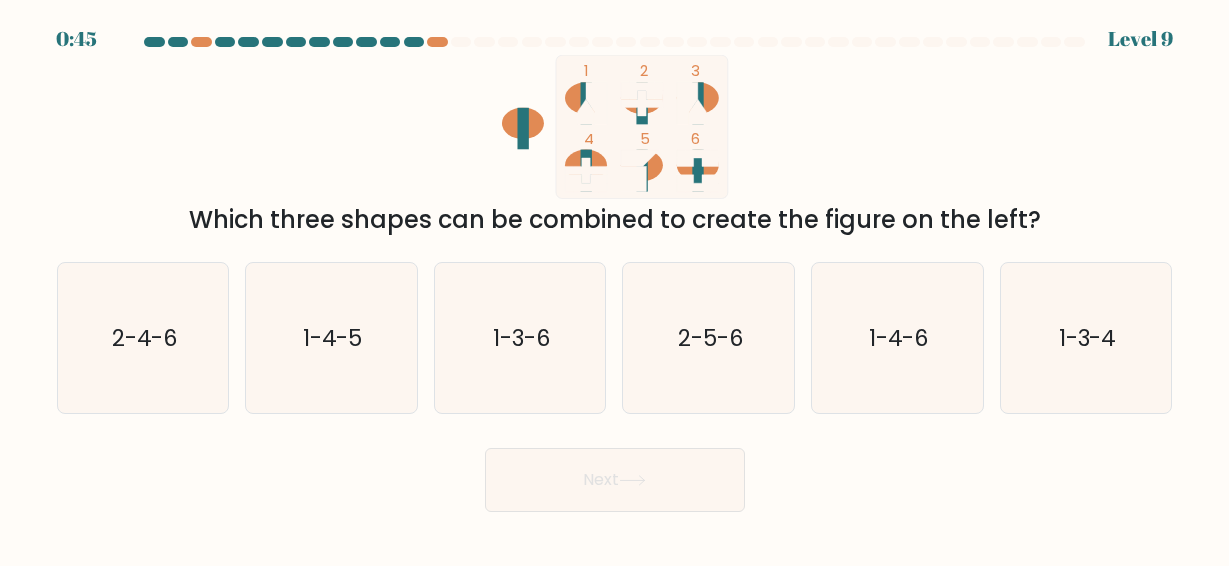 scroll, scrollTop: 0, scrollLeft: 0, axis: both 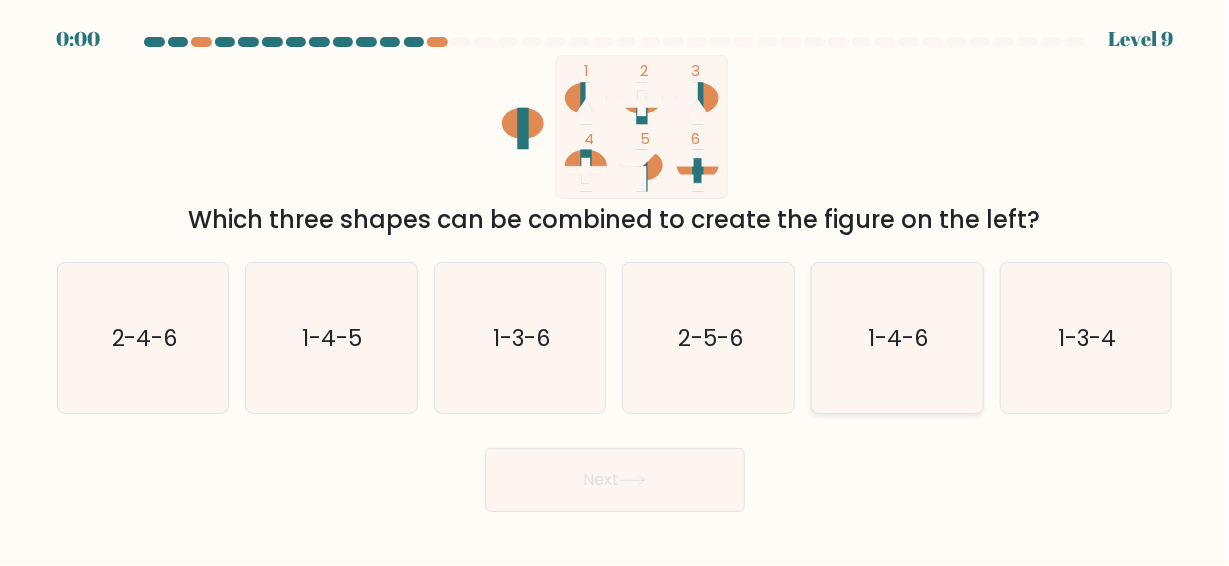 click on "1-4-6" at bounding box center [897, 338] 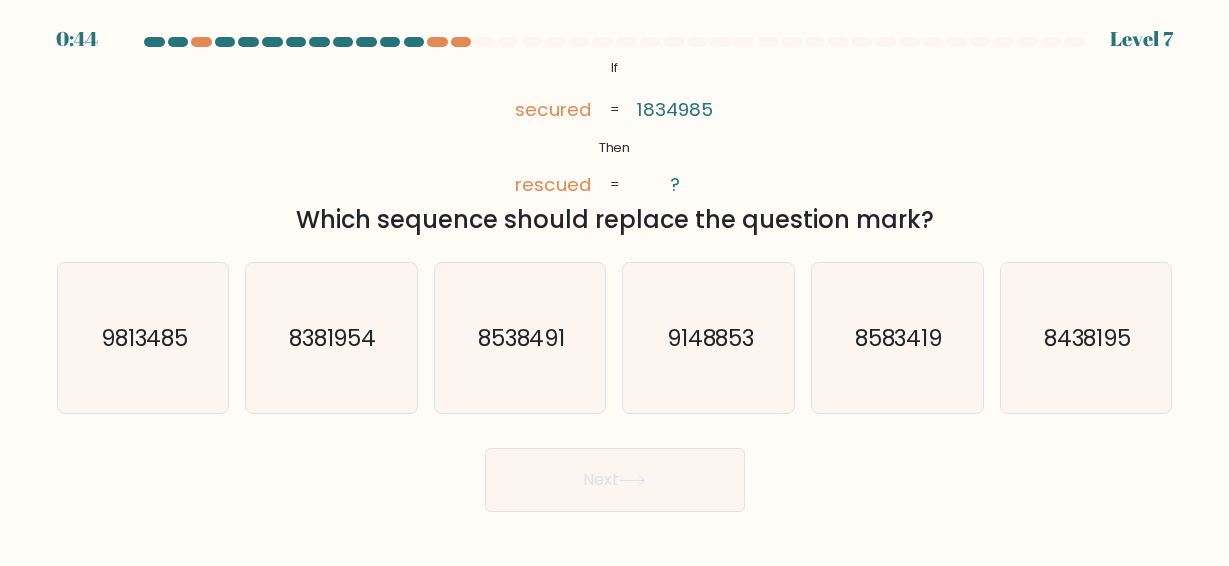 scroll, scrollTop: 0, scrollLeft: 0, axis: both 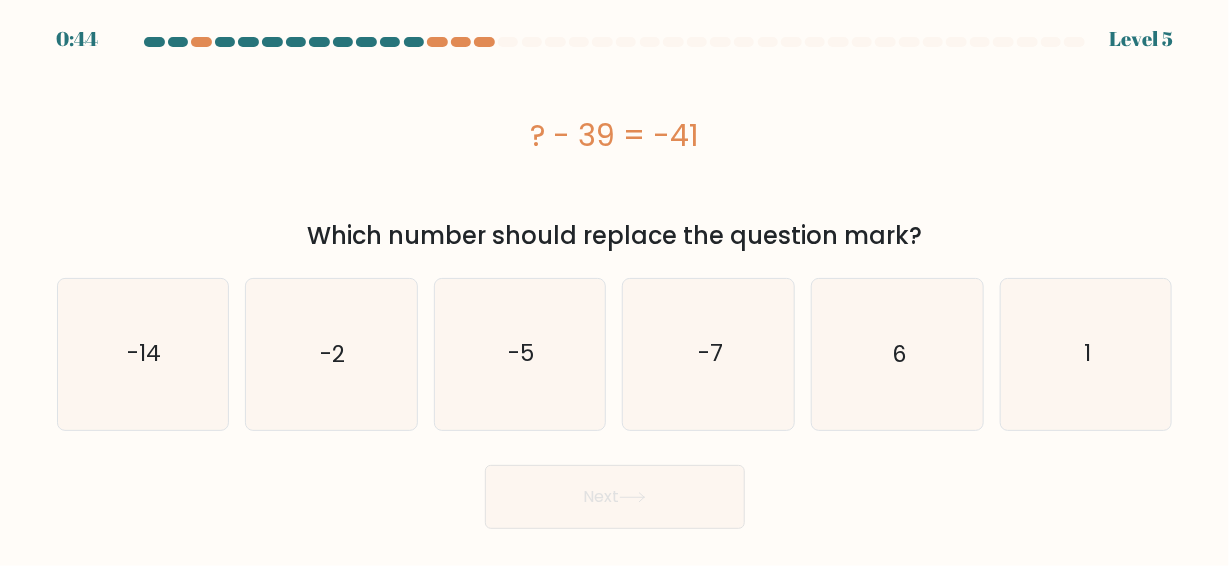 click on "-14" at bounding box center [143, 354] 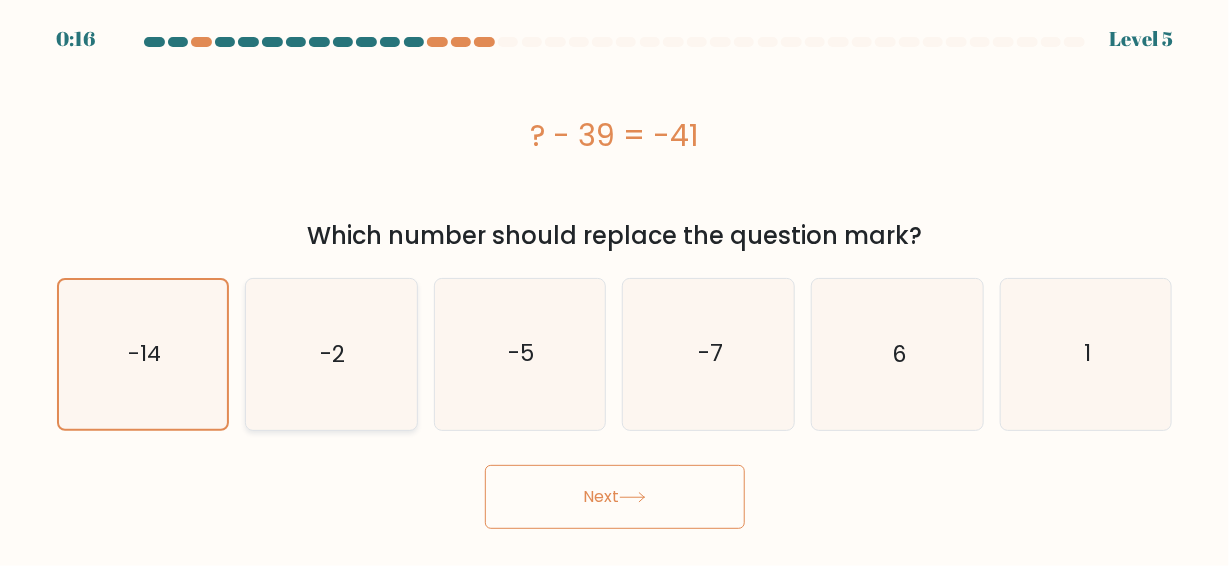 click on "-2" at bounding box center (331, 354) 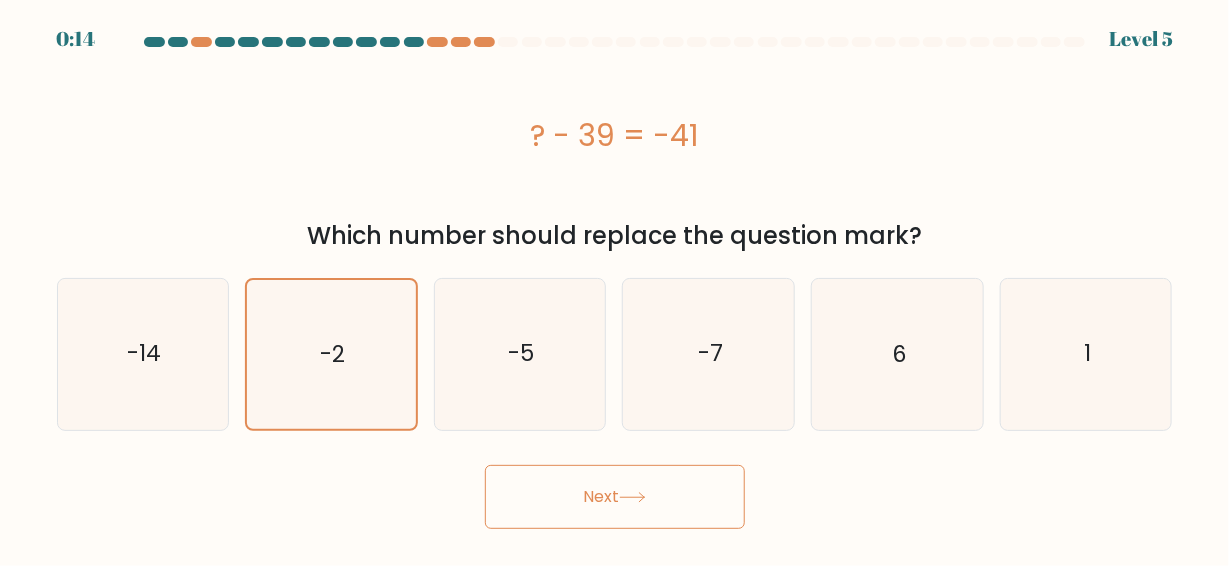 click on "Next" at bounding box center [615, 497] 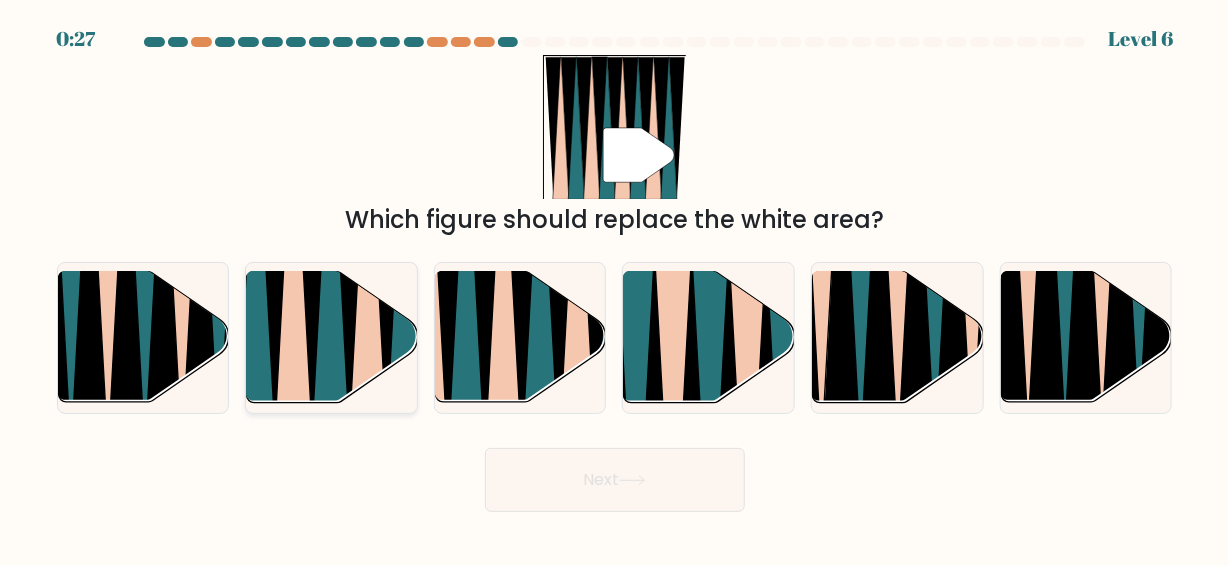 click at bounding box center (330, 273) 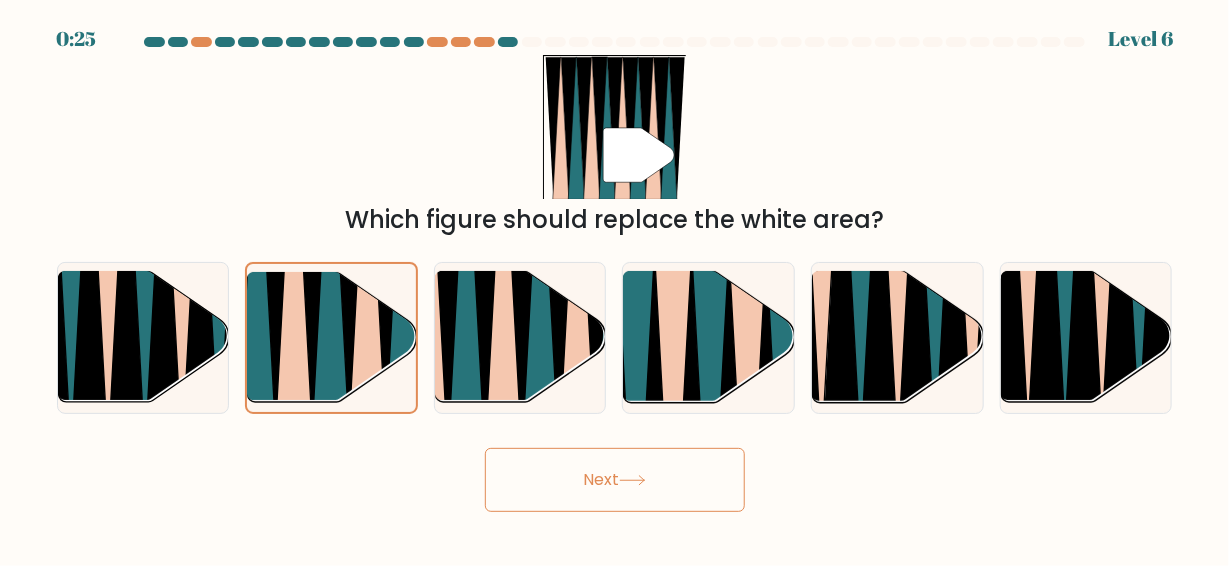 click on "Next" at bounding box center (615, 480) 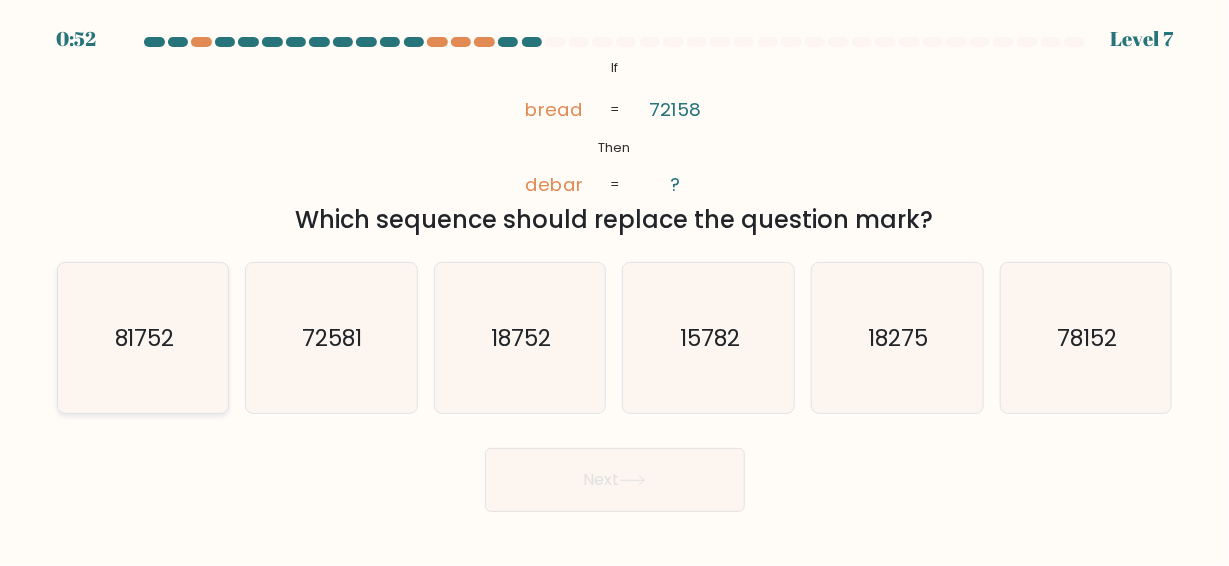 click on "81752" at bounding box center (144, 338) 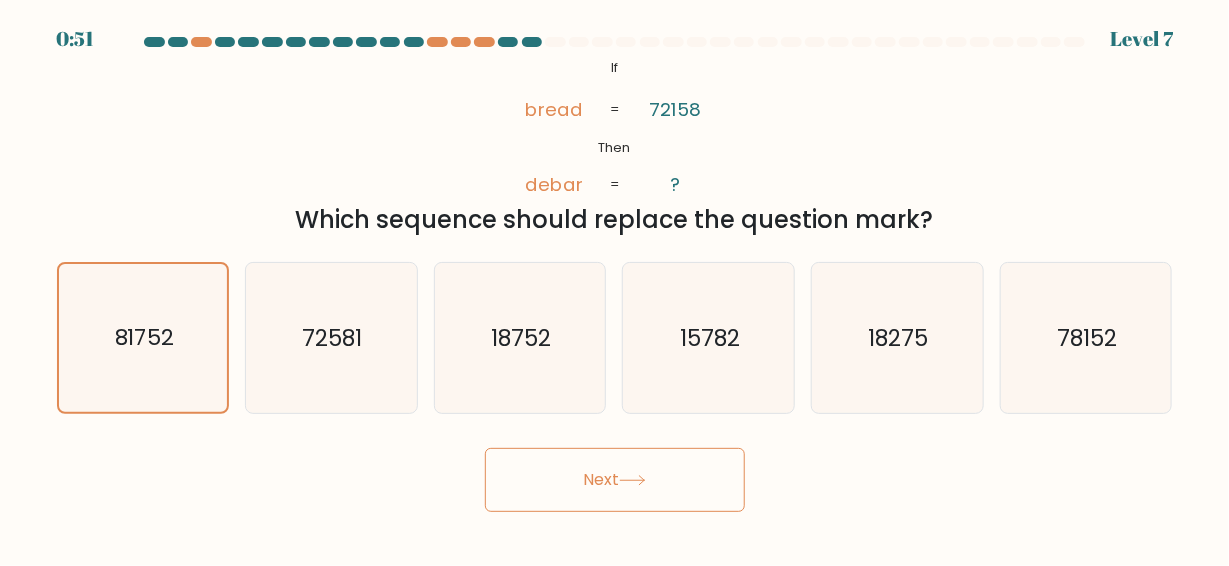click on "Next" at bounding box center (615, 480) 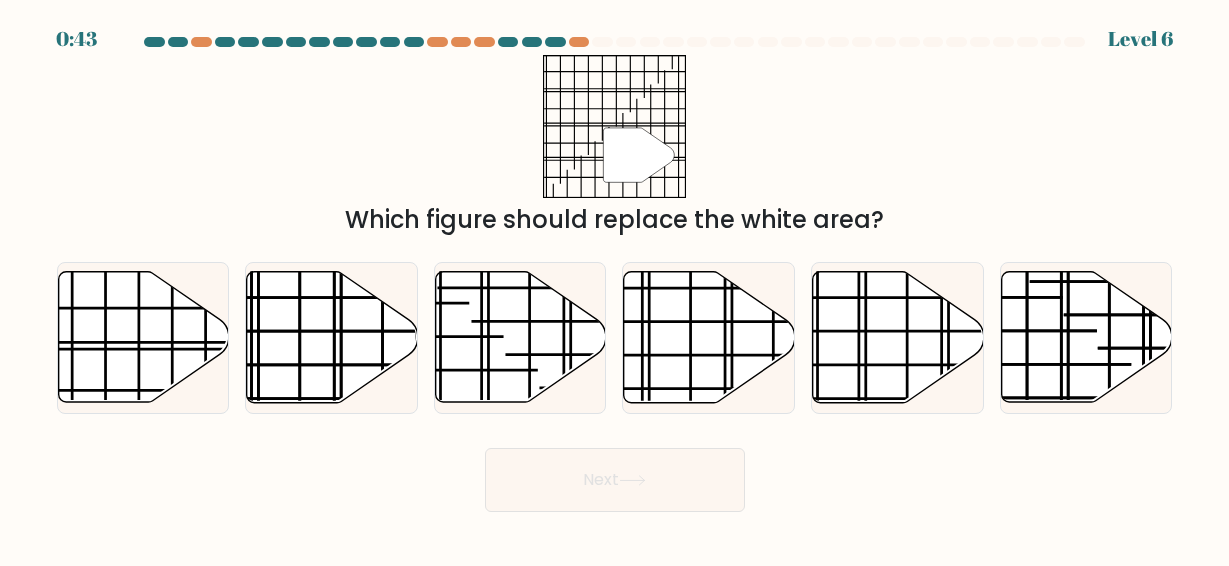 scroll, scrollTop: 0, scrollLeft: 0, axis: both 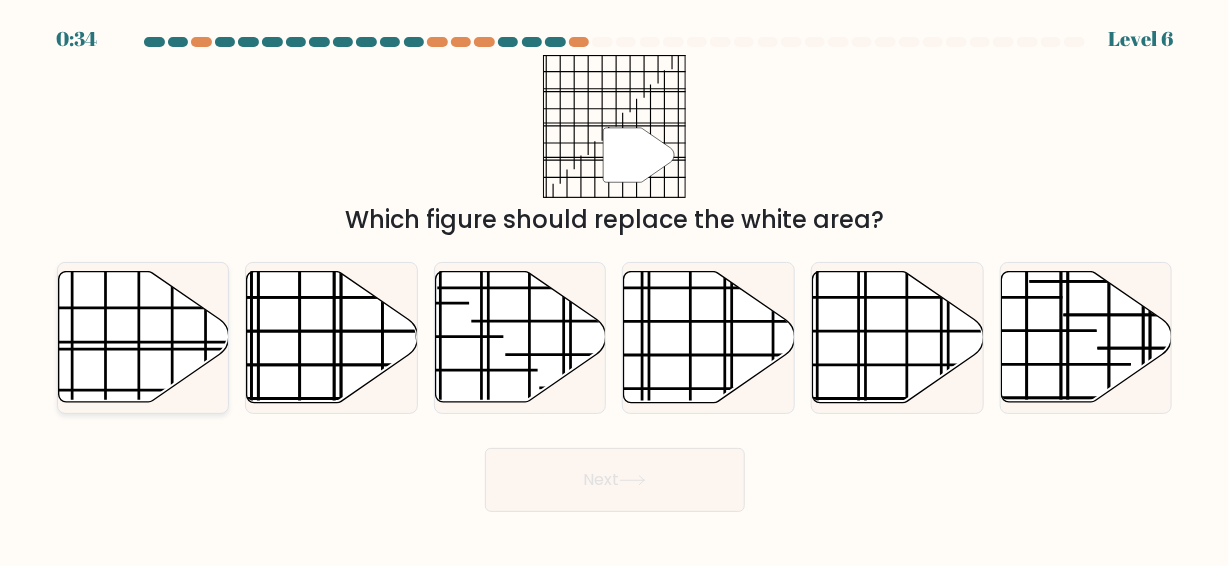 click at bounding box center [105, 338] 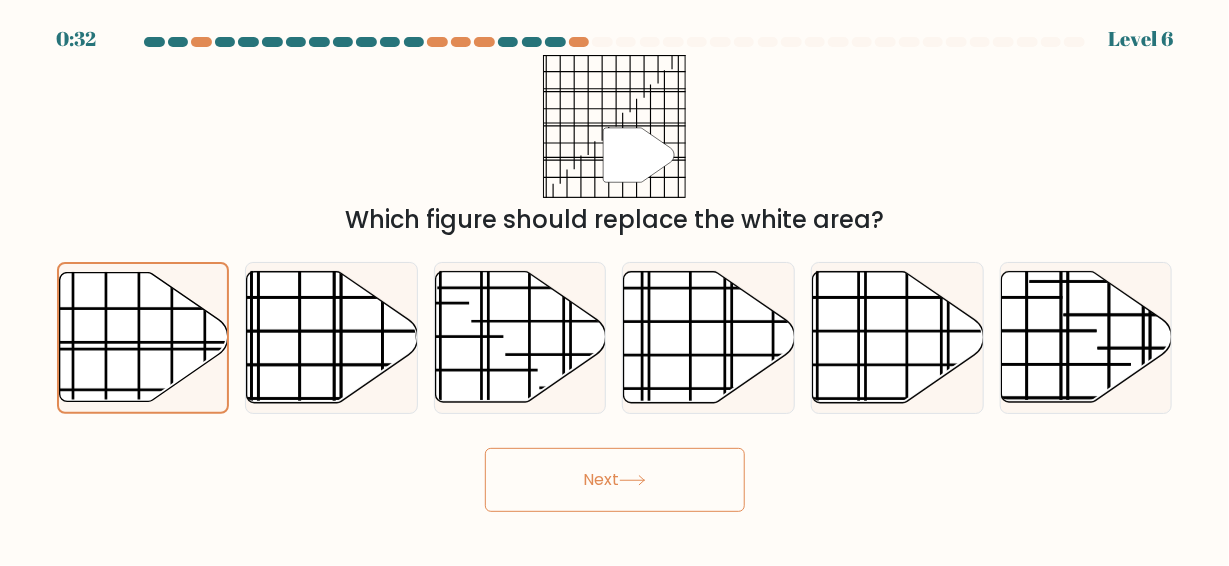 click on "Next" at bounding box center (615, 480) 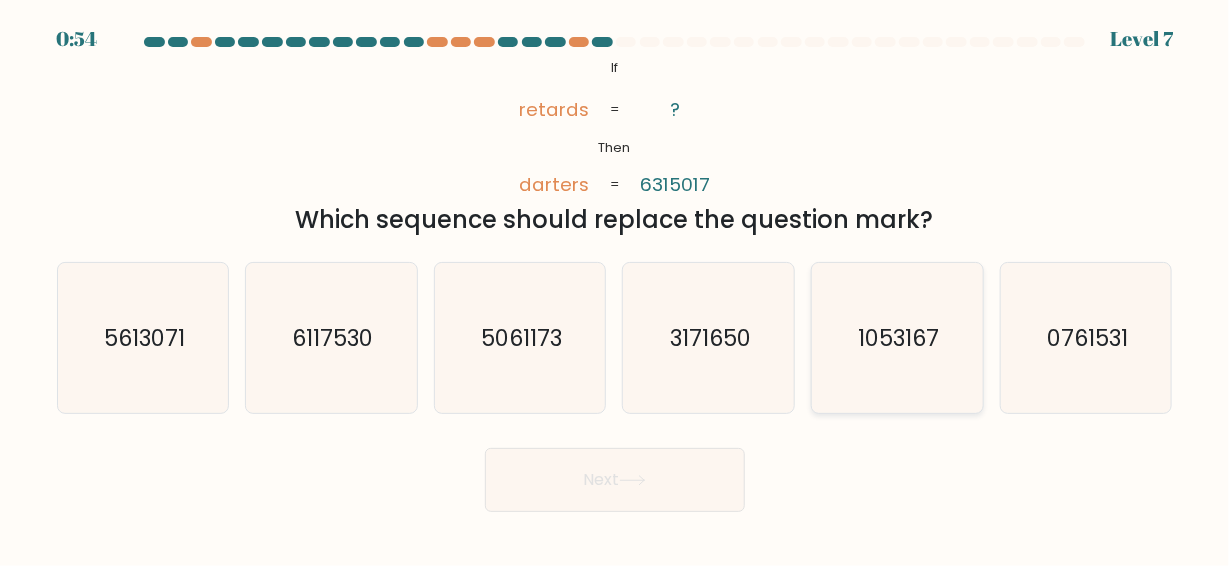 click on "1053167" at bounding box center (897, 338) 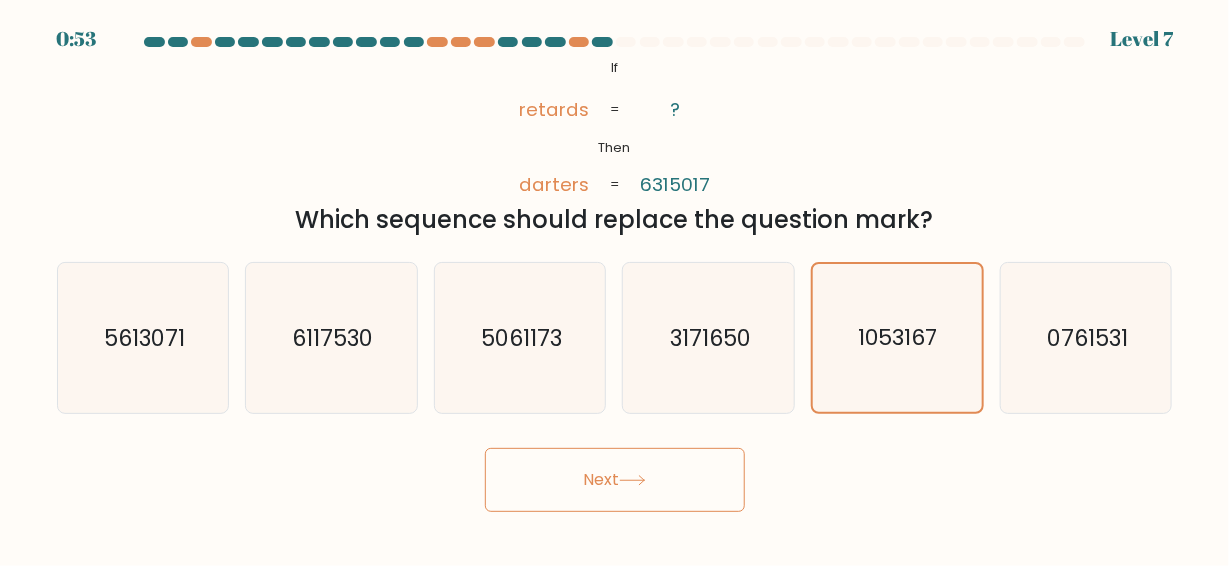 click on "Next" at bounding box center [615, 480] 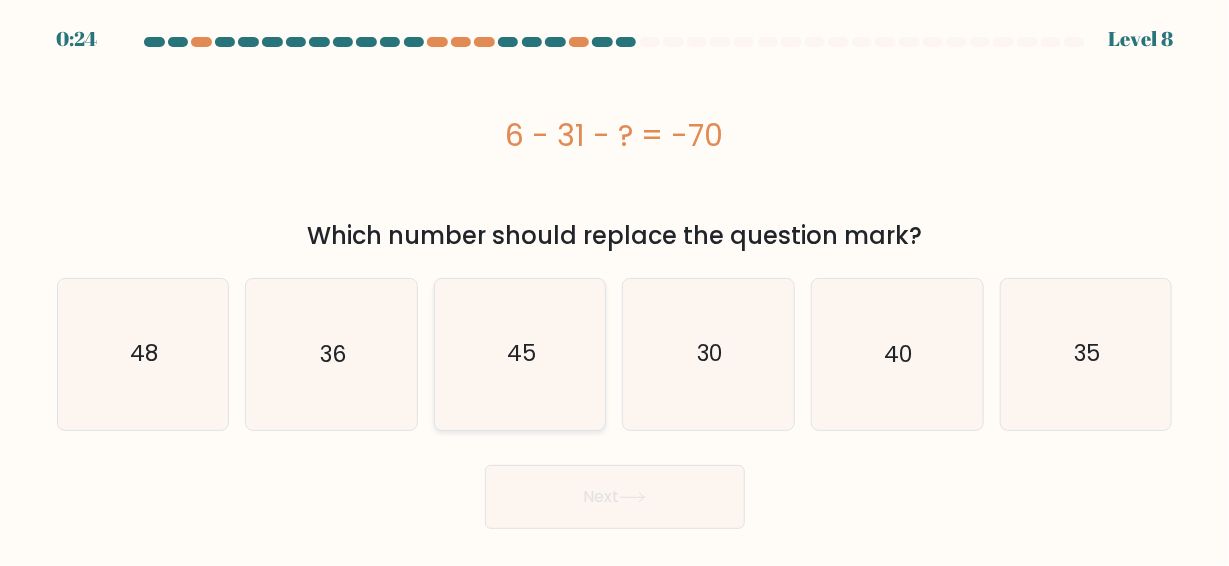 click on "45" at bounding box center [520, 354] 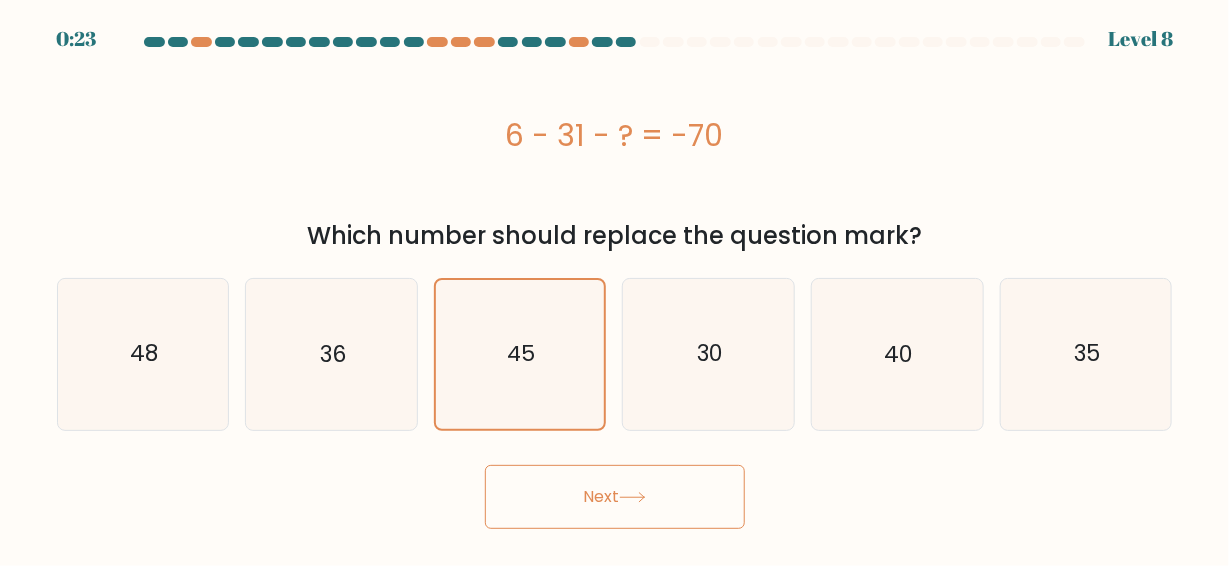 click at bounding box center (632, 497) 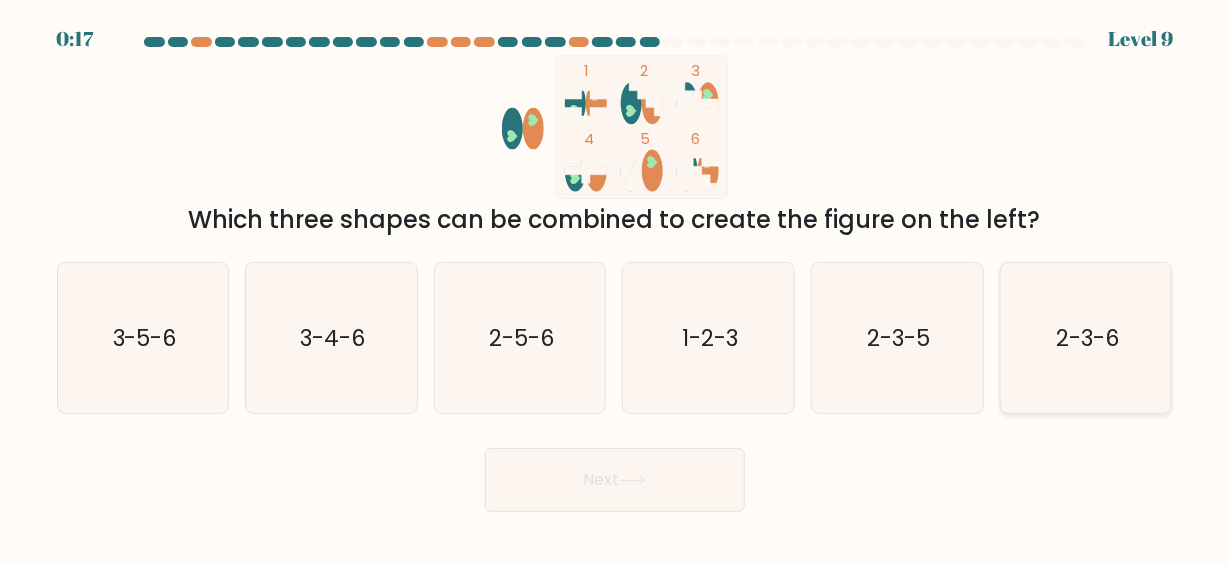 click on "2-3-6" at bounding box center [1086, 338] 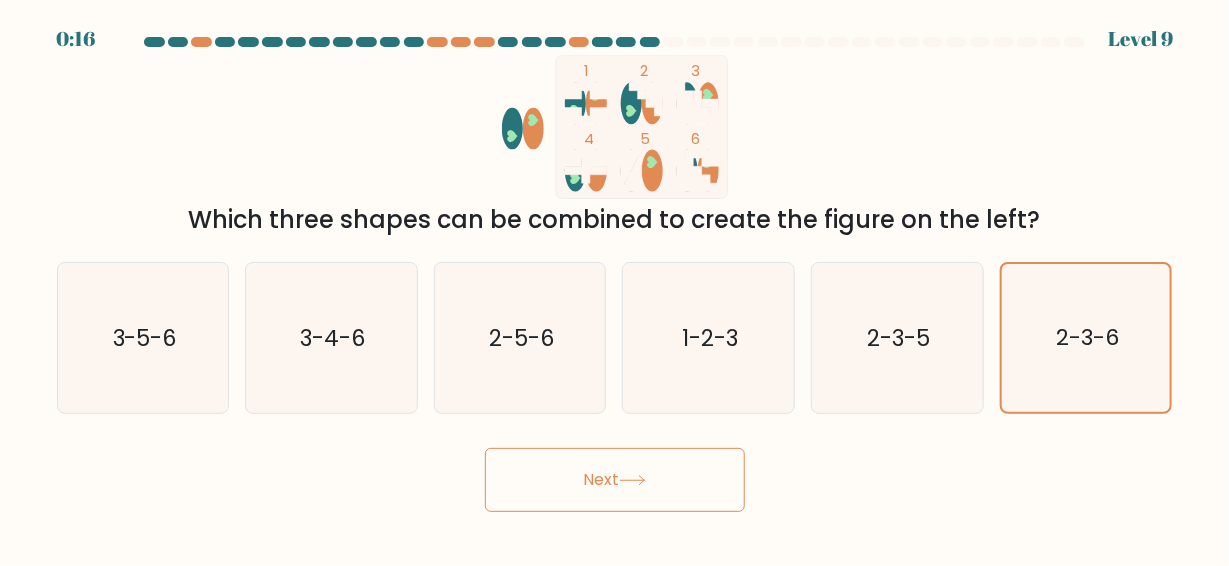 click on "Next" at bounding box center (615, 480) 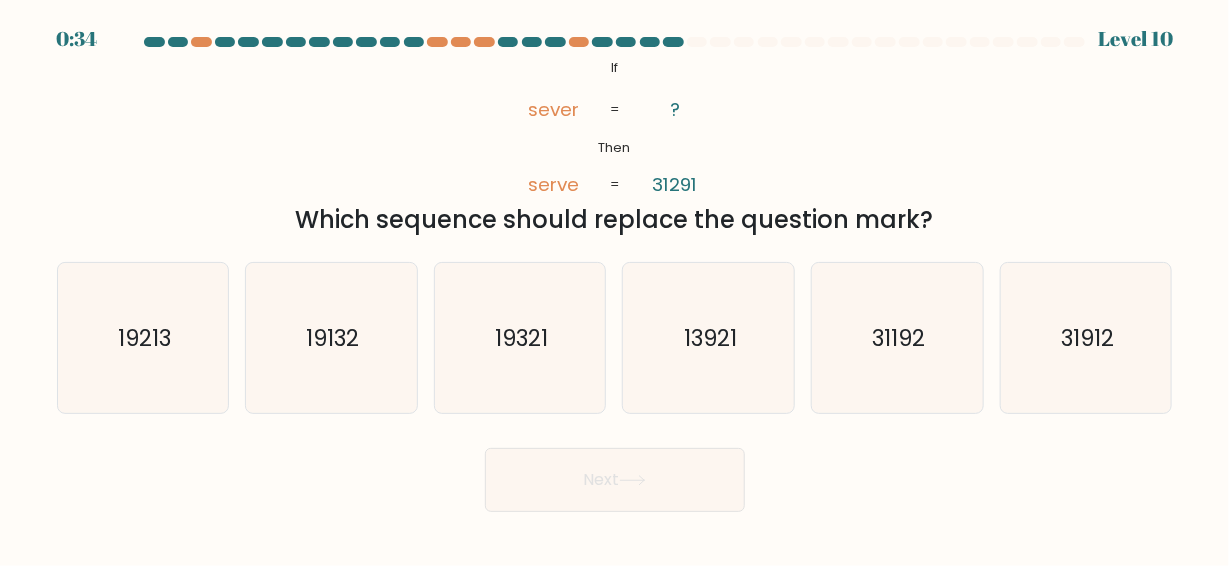type 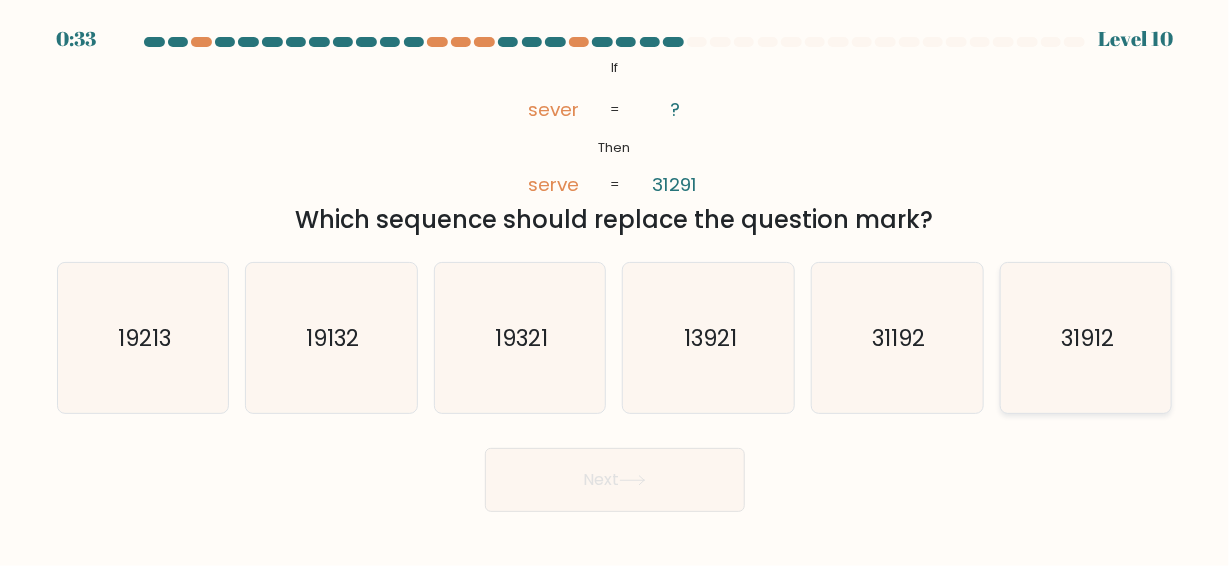 click on "31912" at bounding box center [1086, 338] 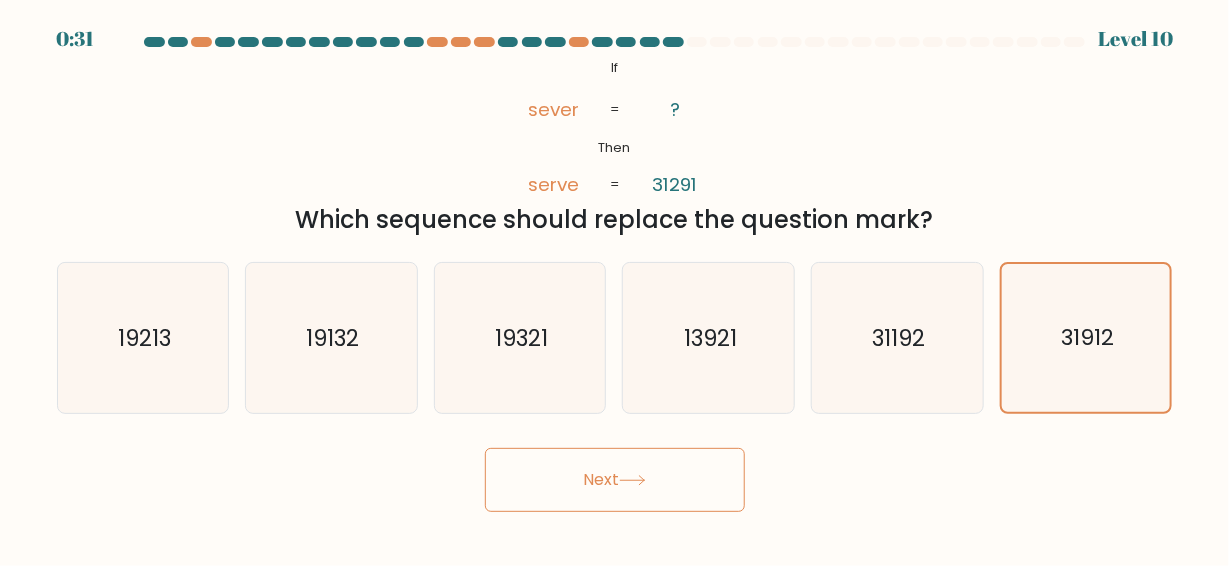 click on "Next" at bounding box center (615, 480) 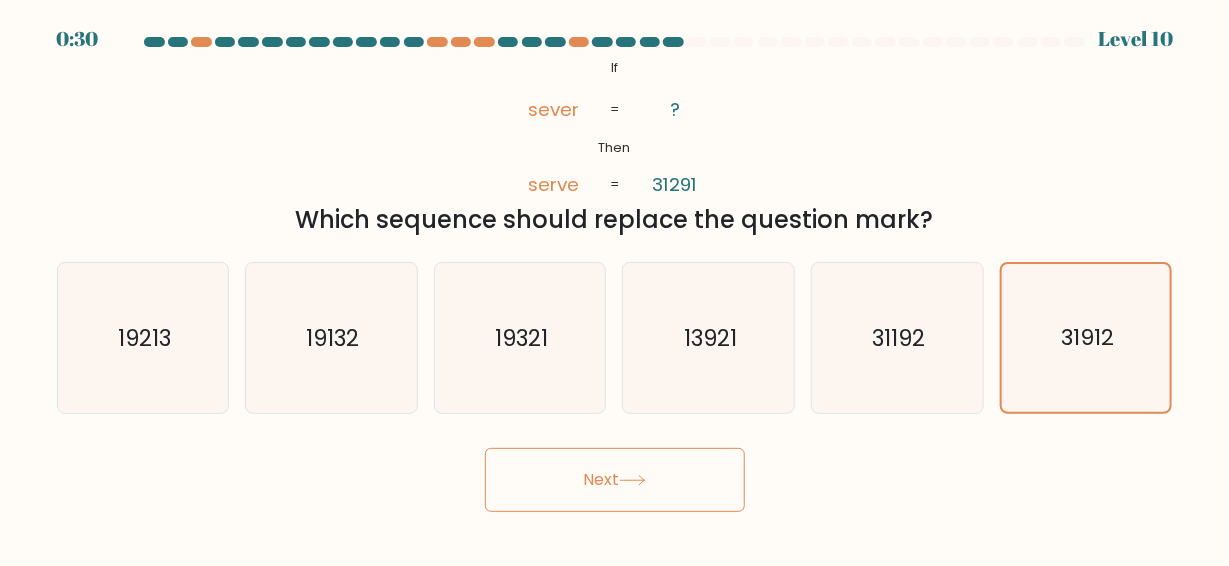 click on "Next" at bounding box center [615, 480] 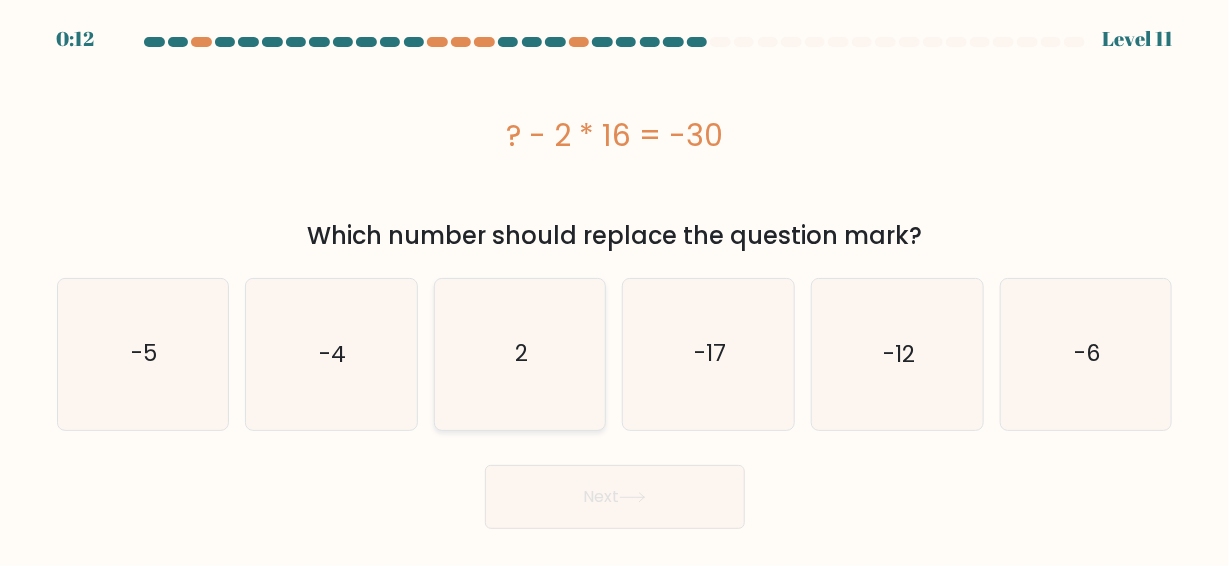 click on "2" at bounding box center [520, 354] 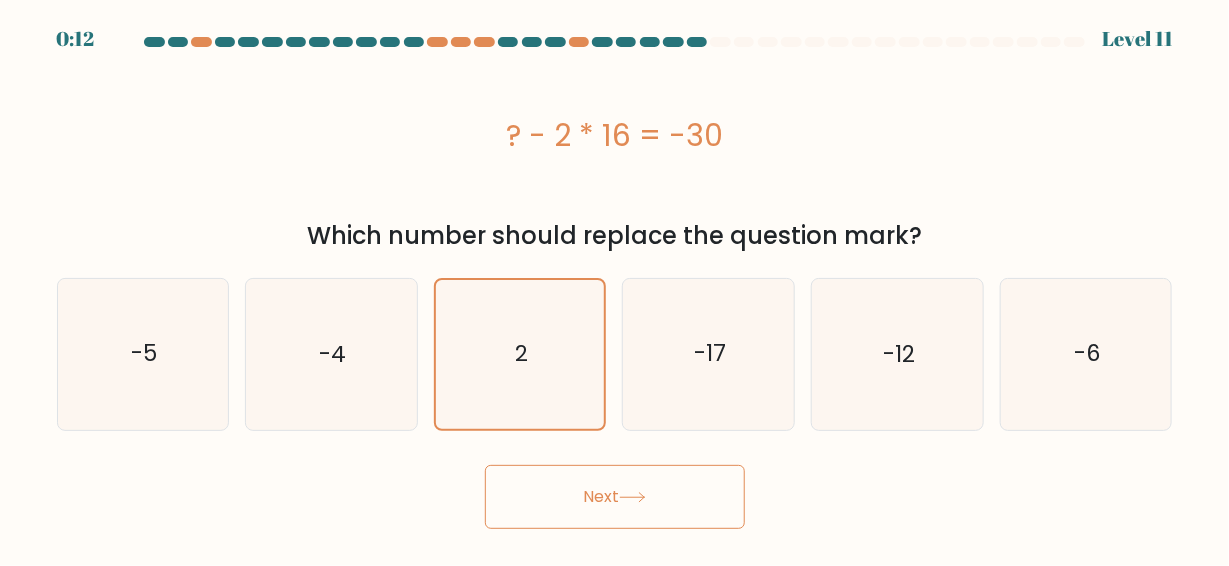 click on "Next" at bounding box center (615, 497) 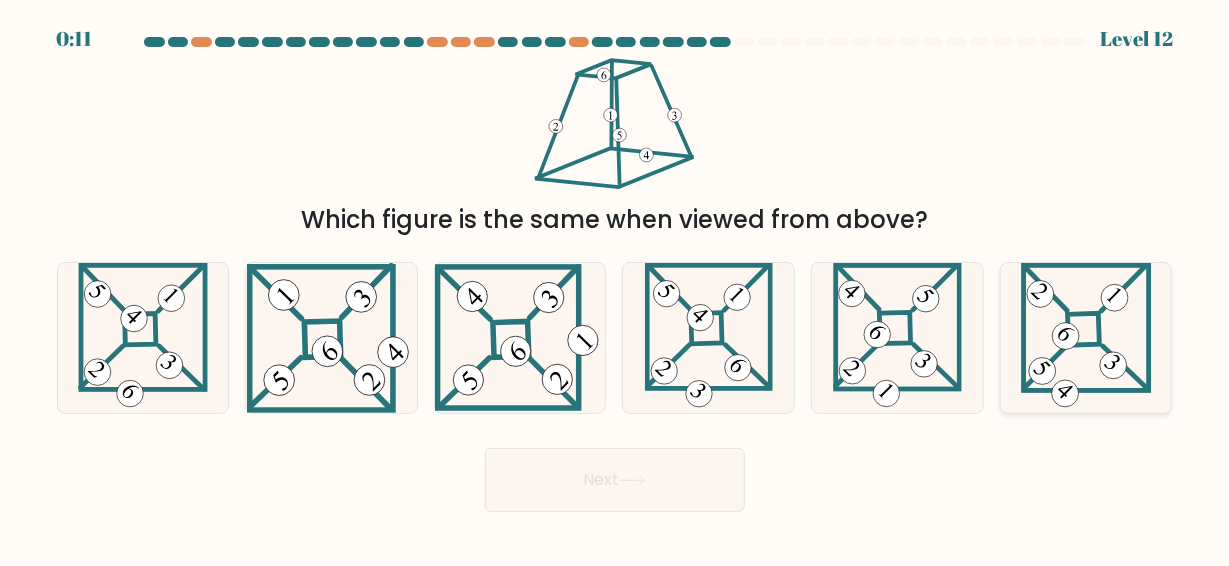 click at bounding box center [1084, 330] 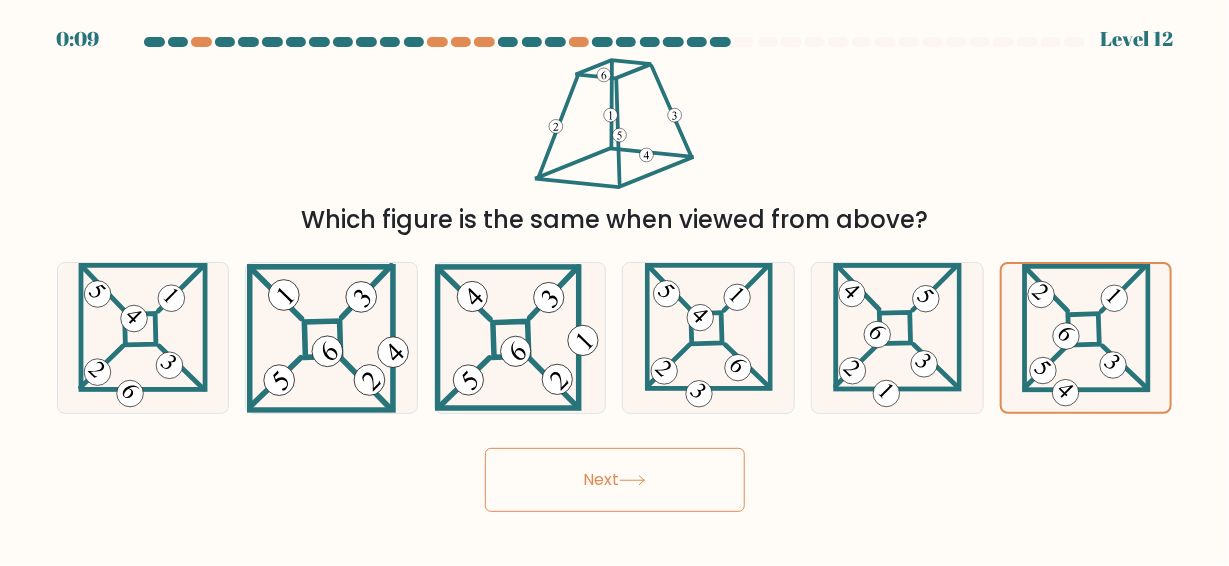 click on "Next" at bounding box center [615, 480] 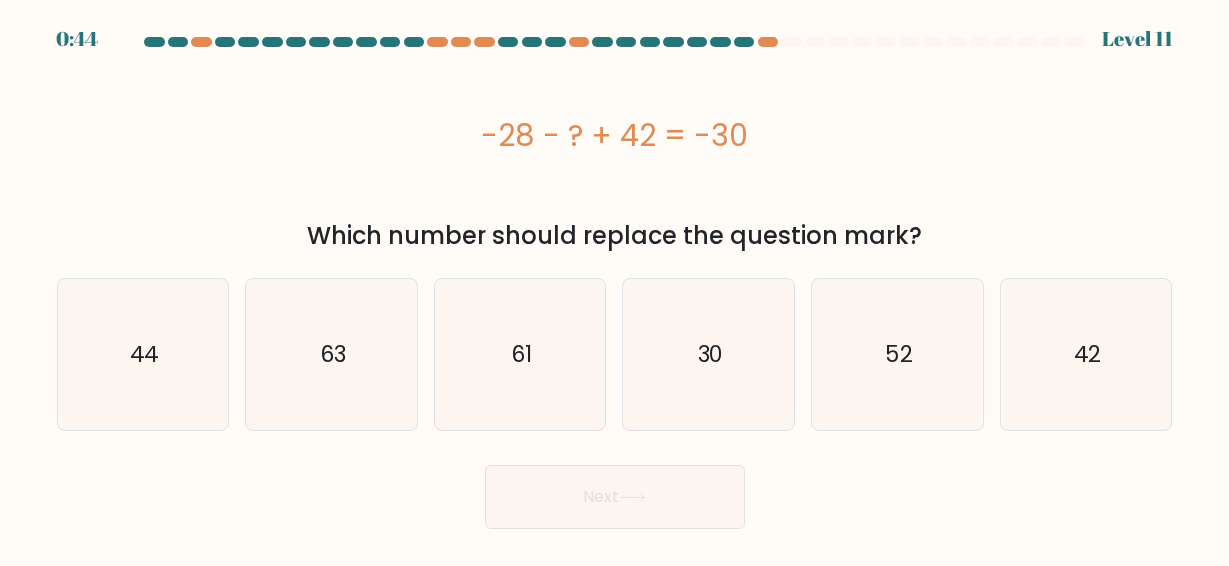 scroll, scrollTop: 0, scrollLeft: 0, axis: both 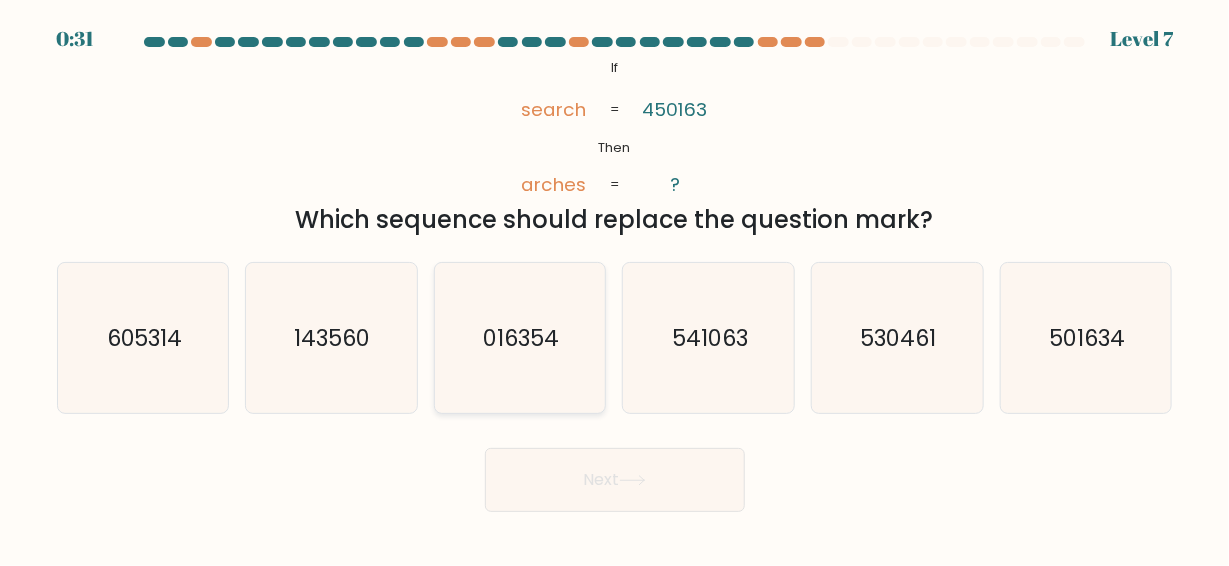 click on "016354" at bounding box center [522, 338] 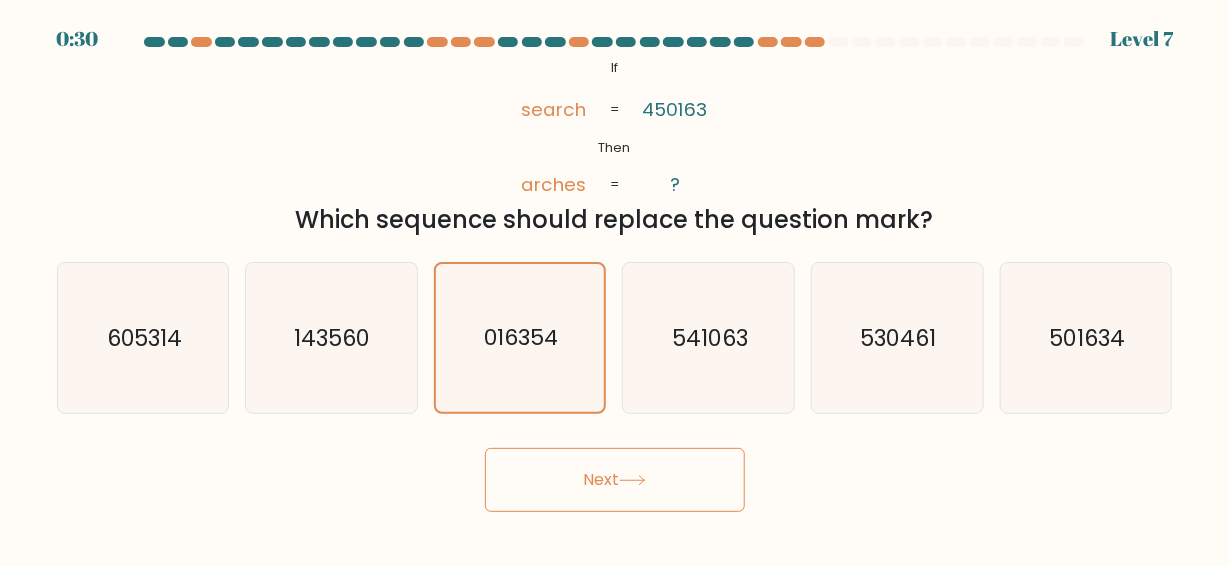 click on "Next" at bounding box center [615, 480] 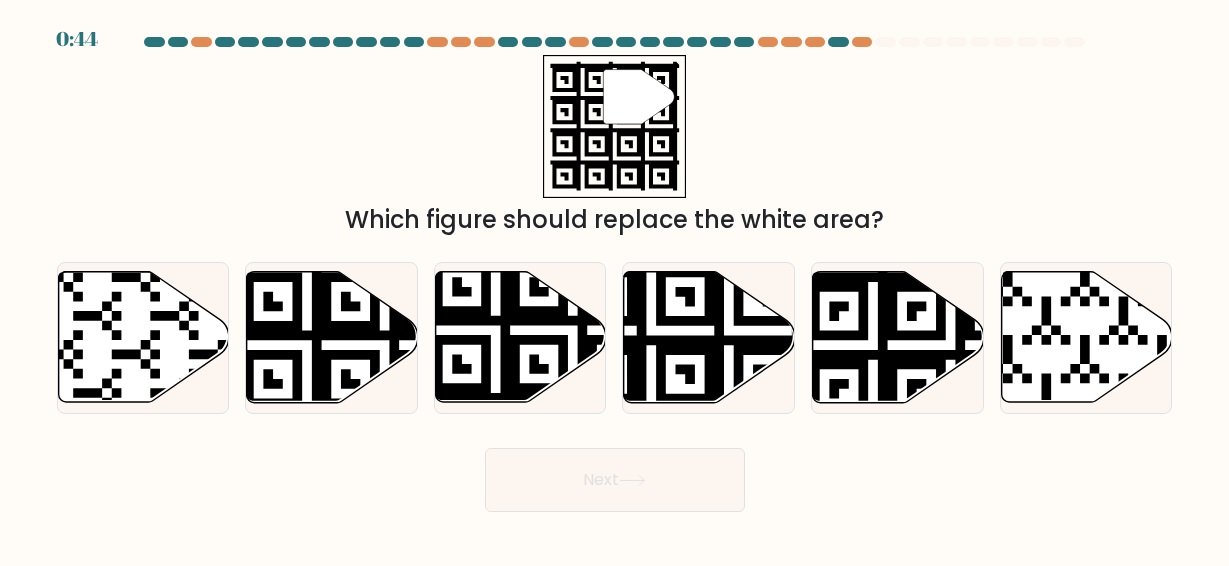 scroll, scrollTop: 0, scrollLeft: 0, axis: both 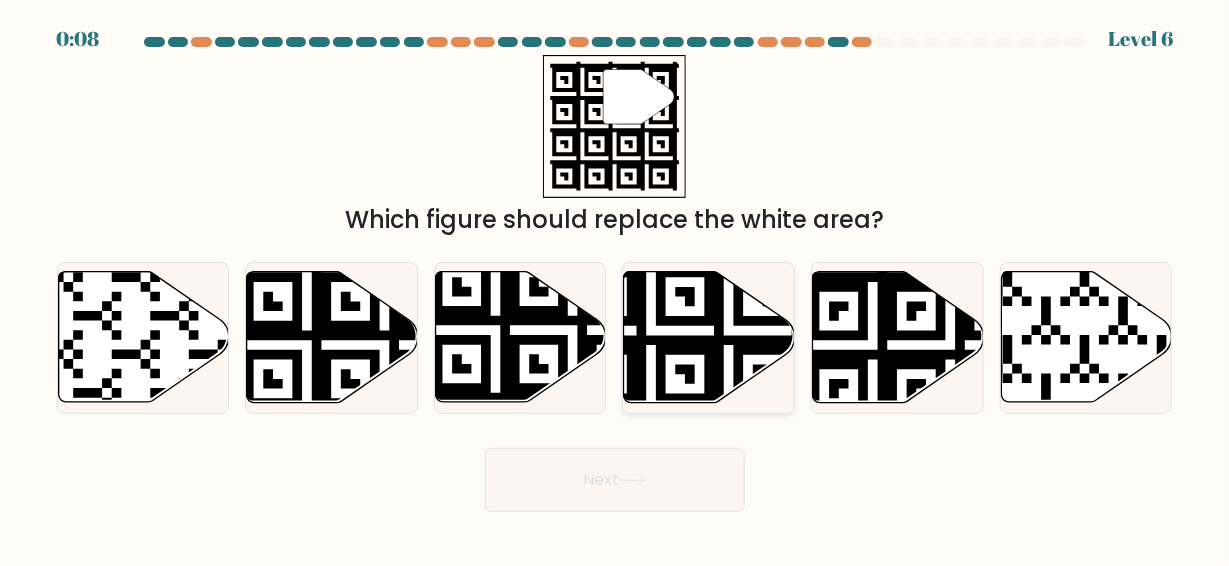 click at bounding box center (652, 409) 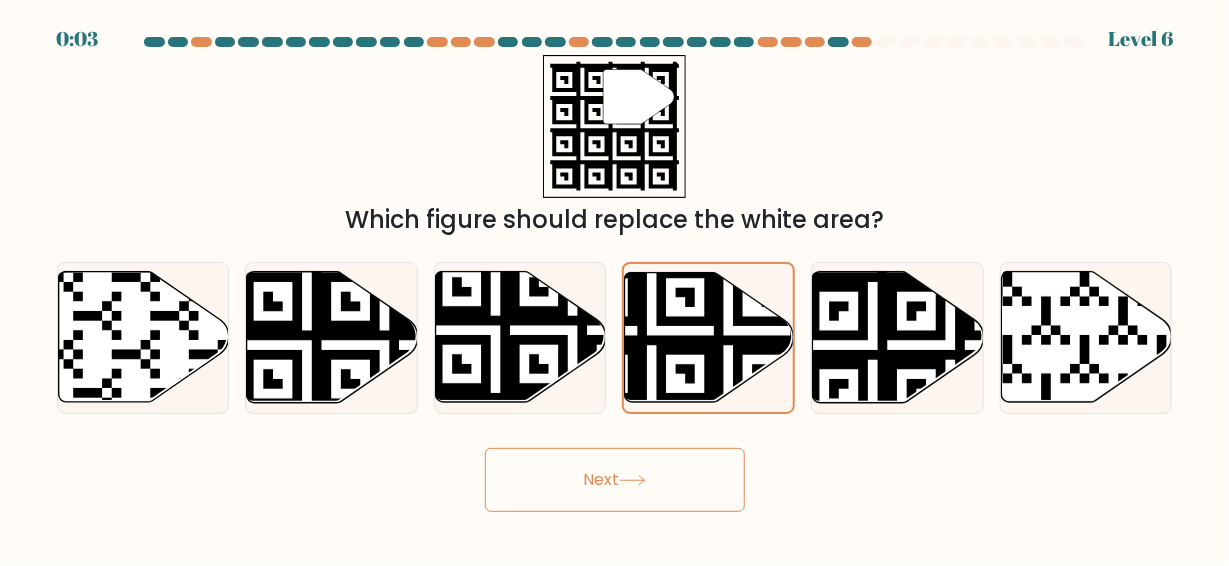click on "Next" at bounding box center (615, 480) 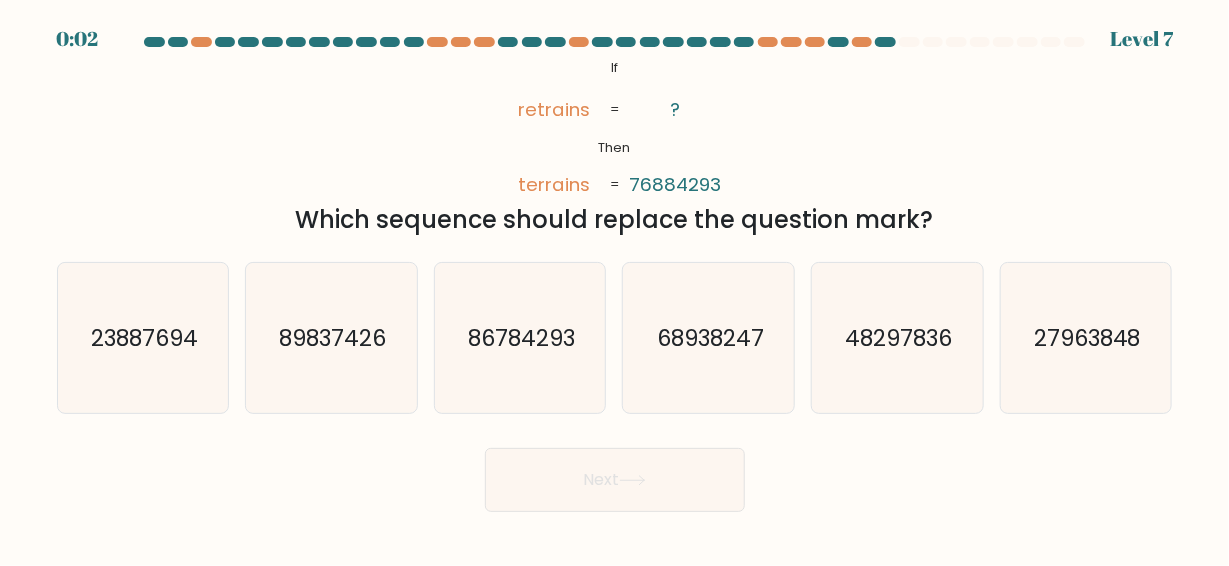 click on "Next" at bounding box center (615, 480) 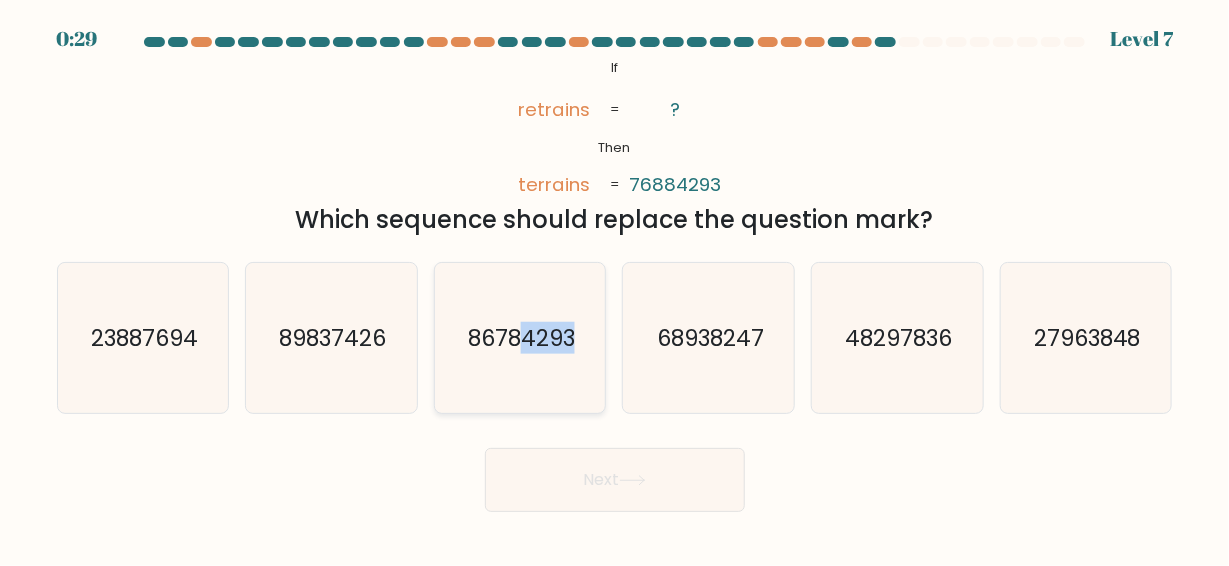 drag, startPoint x: 627, startPoint y: 316, endPoint x: 526, endPoint y: 378, distance: 118.511604 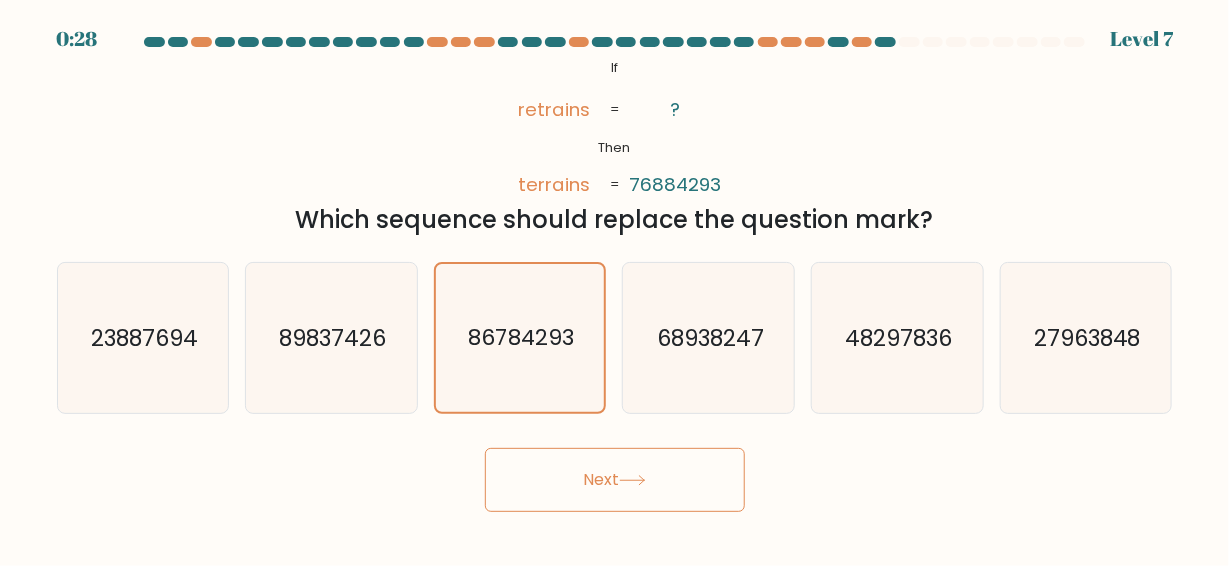 click on "Next" at bounding box center (615, 480) 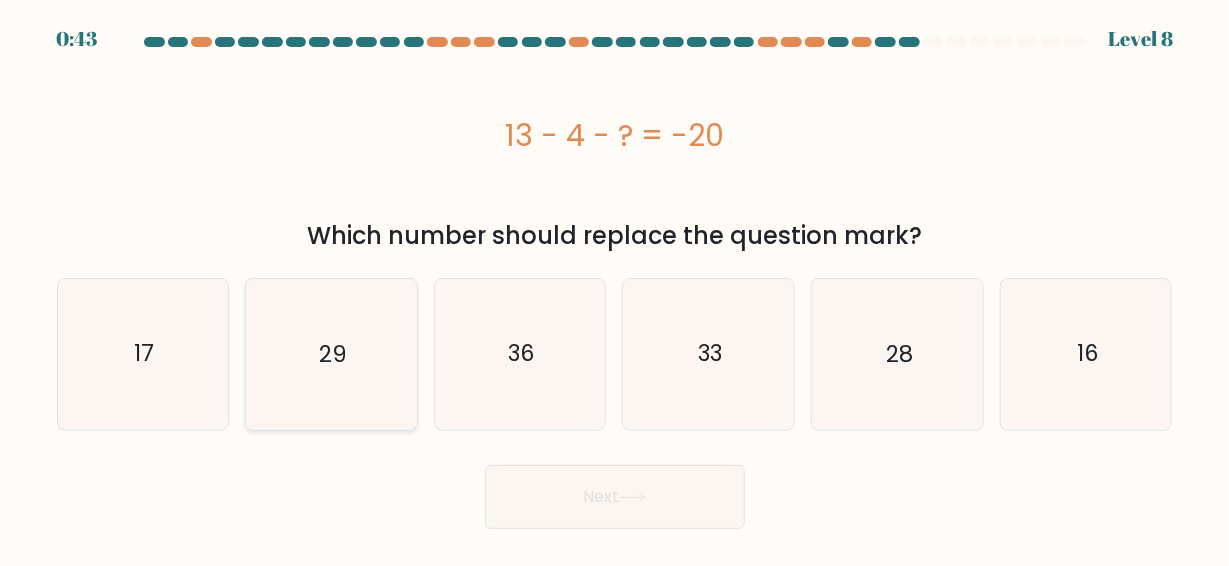 click on "29" at bounding box center (331, 354) 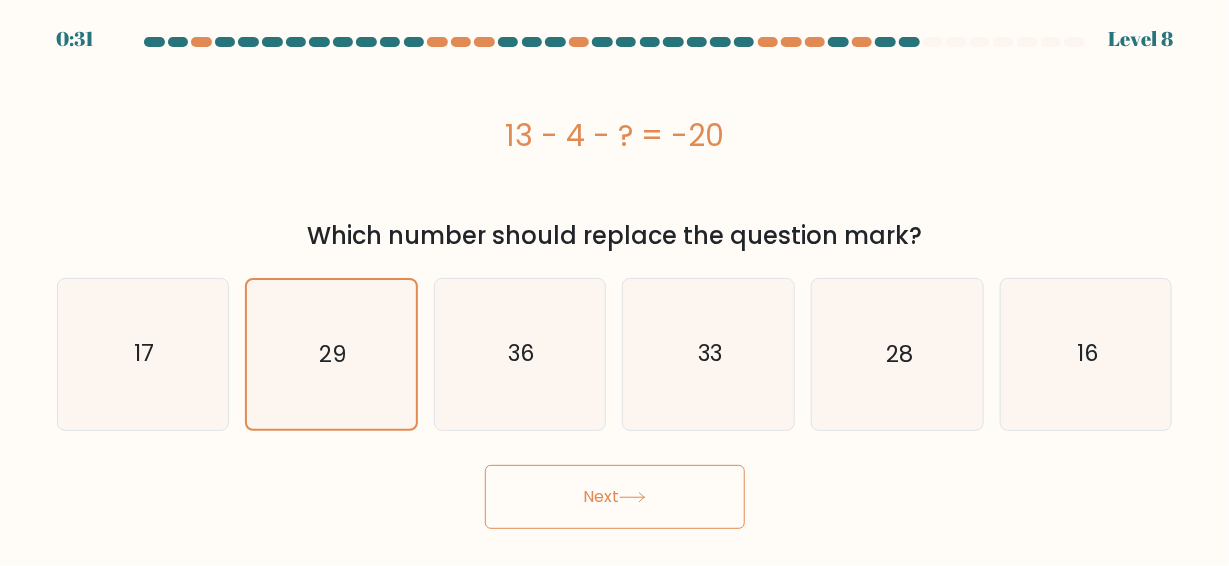 click on "Next" at bounding box center (615, 497) 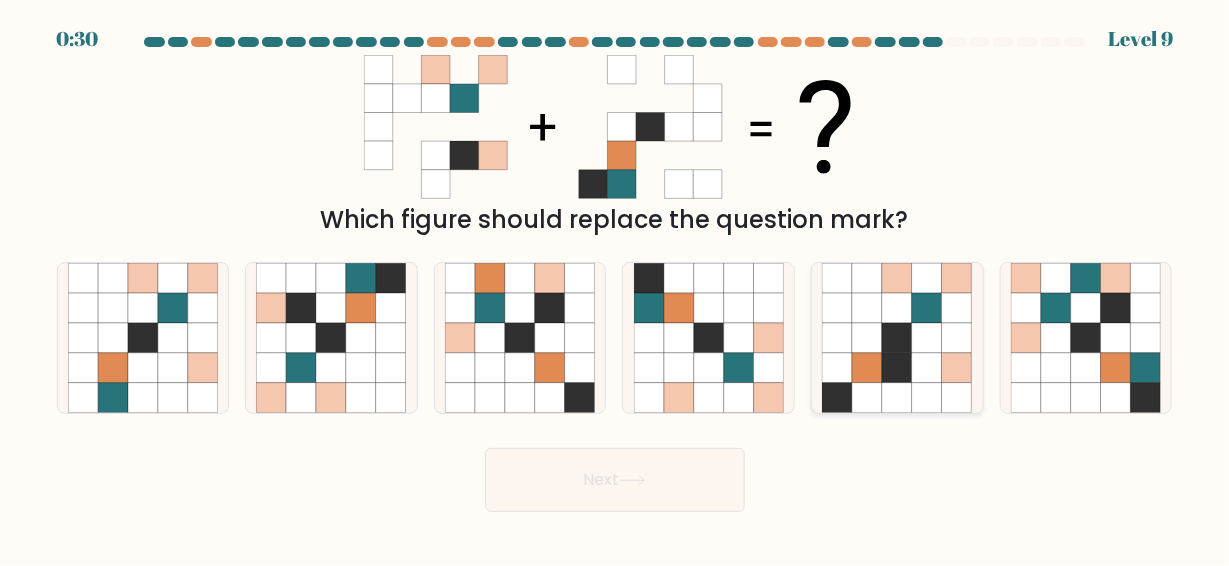 click at bounding box center [897, 308] 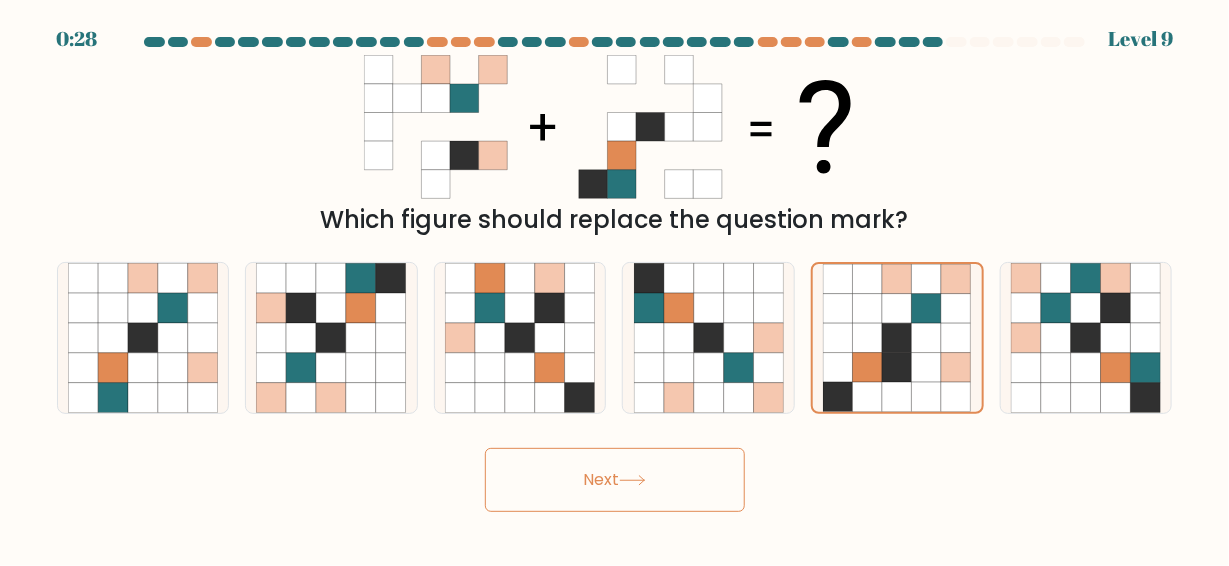 click on "Next" at bounding box center (615, 480) 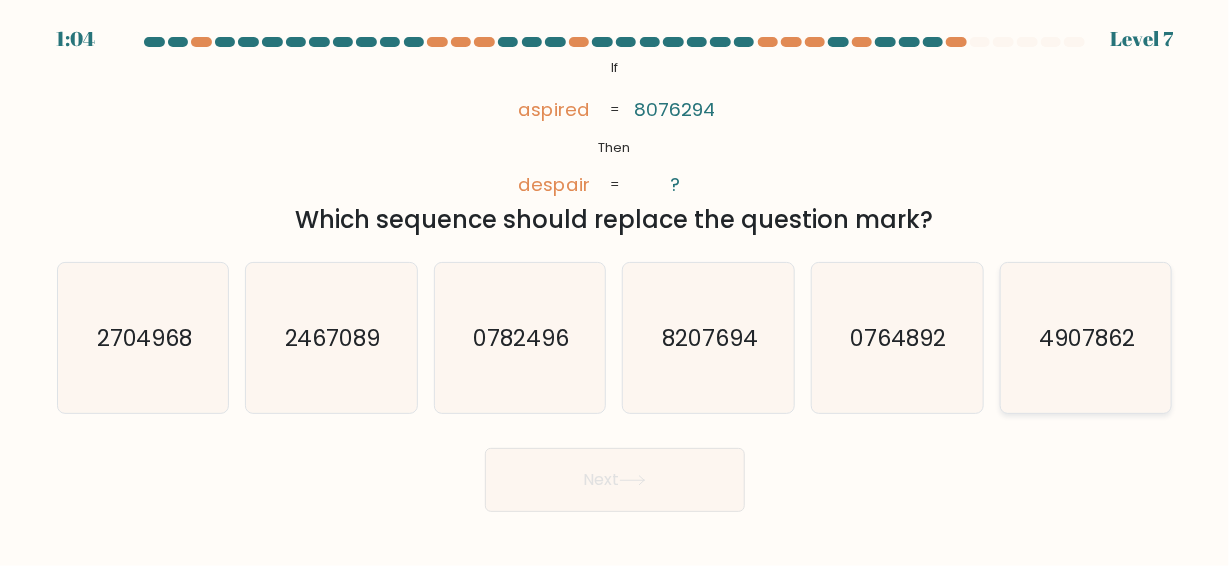 click on "4907862" at bounding box center (1086, 338) 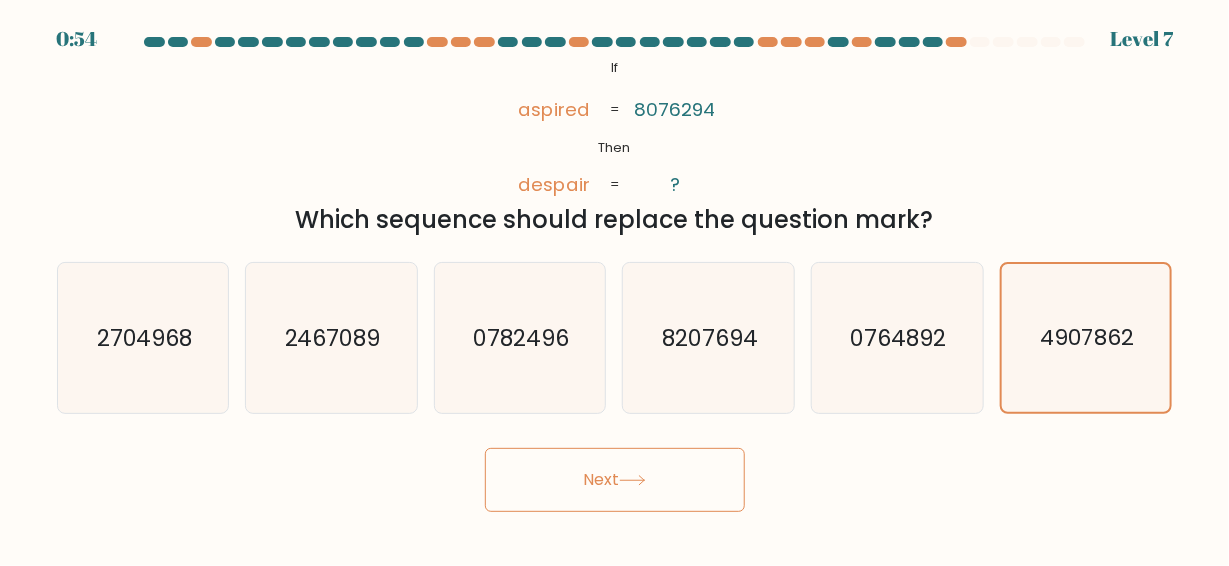 click on "Next" at bounding box center (615, 480) 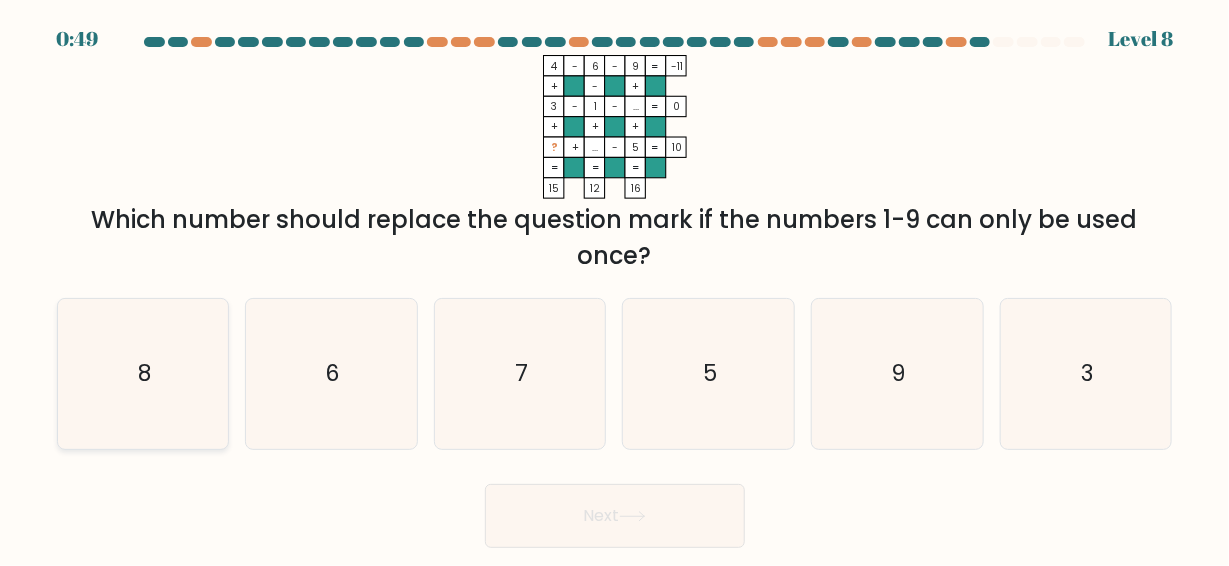click on "8" at bounding box center (143, 374) 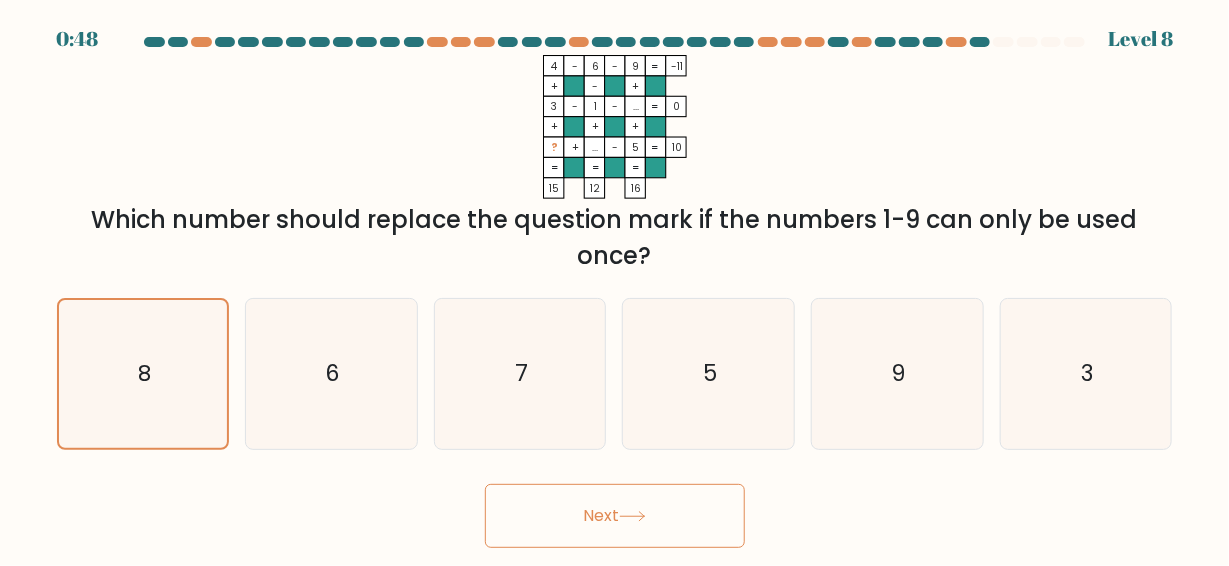 click on "Next" at bounding box center [615, 516] 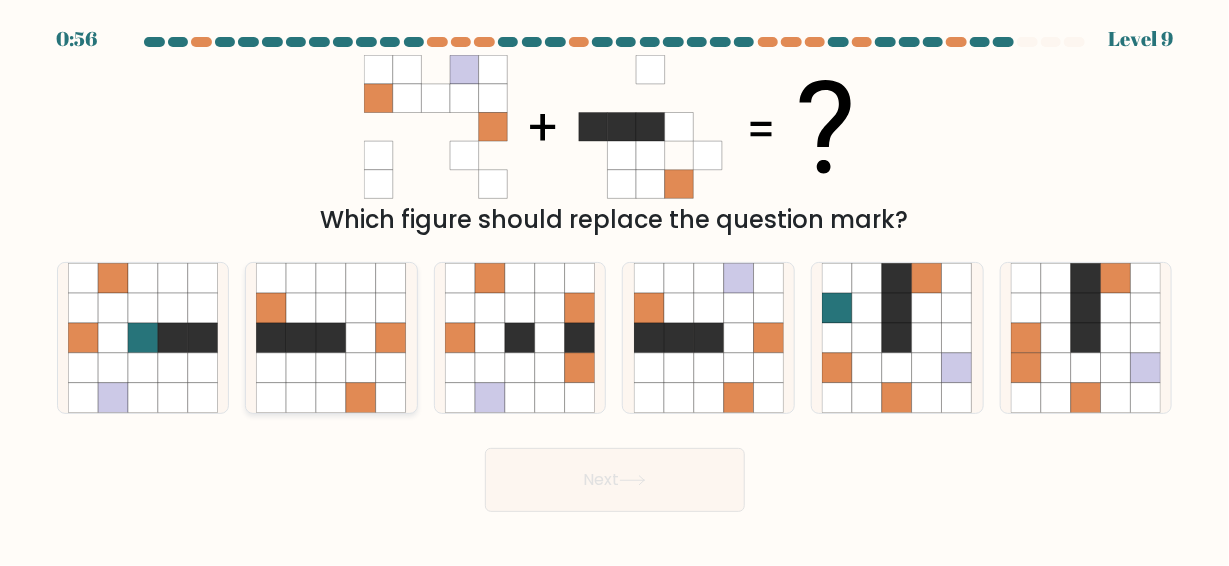 click at bounding box center [361, 368] 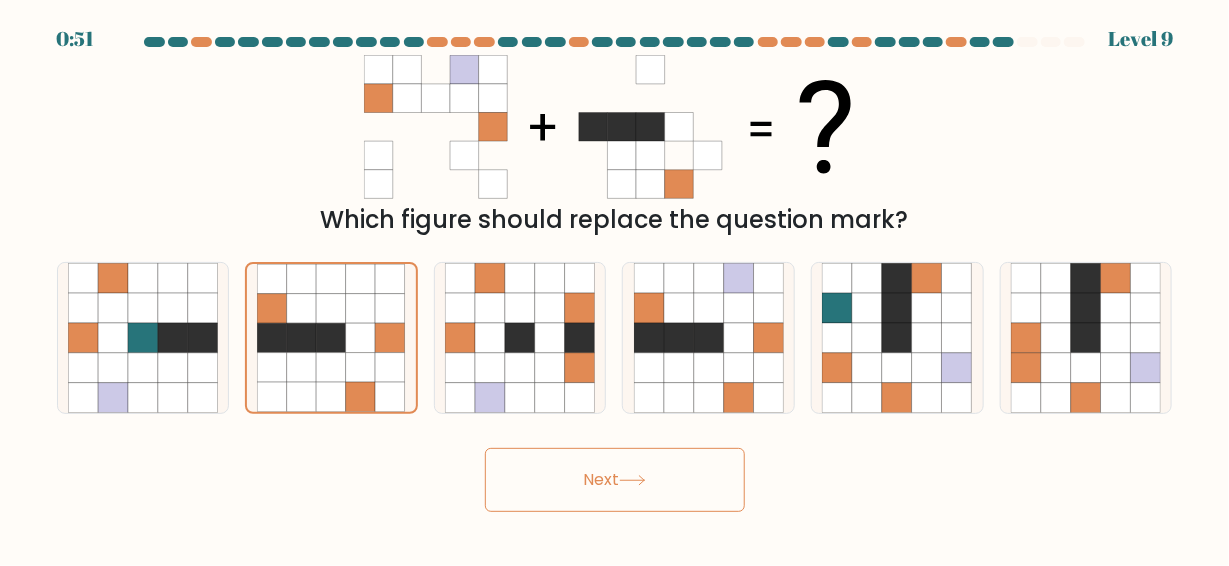 click on "Next" at bounding box center [615, 480] 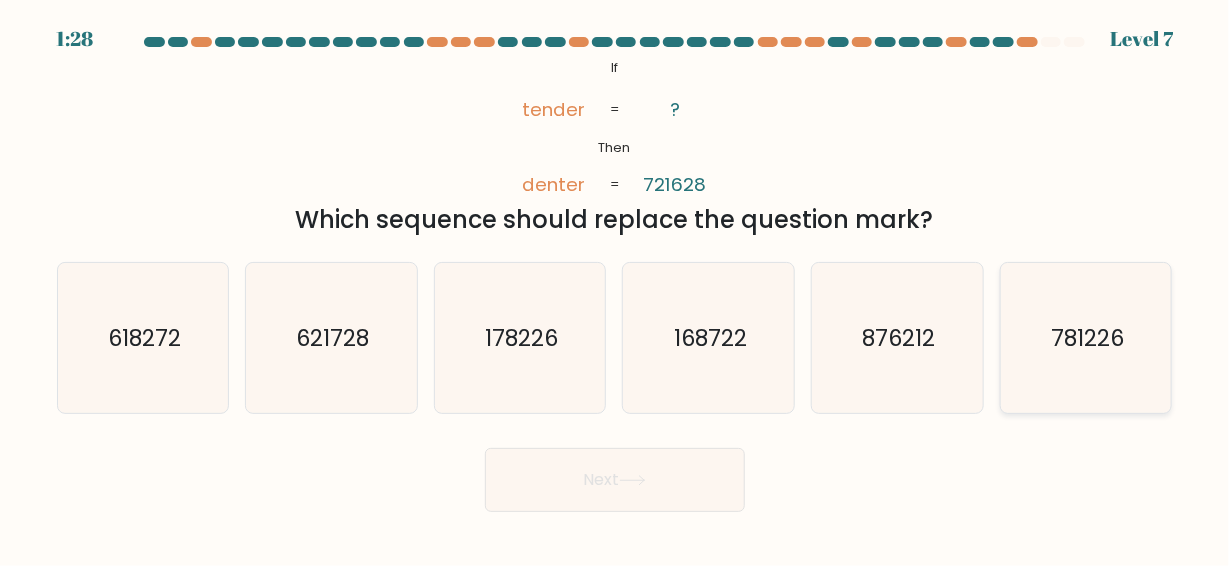 click on "781226" at bounding box center [1086, 338] 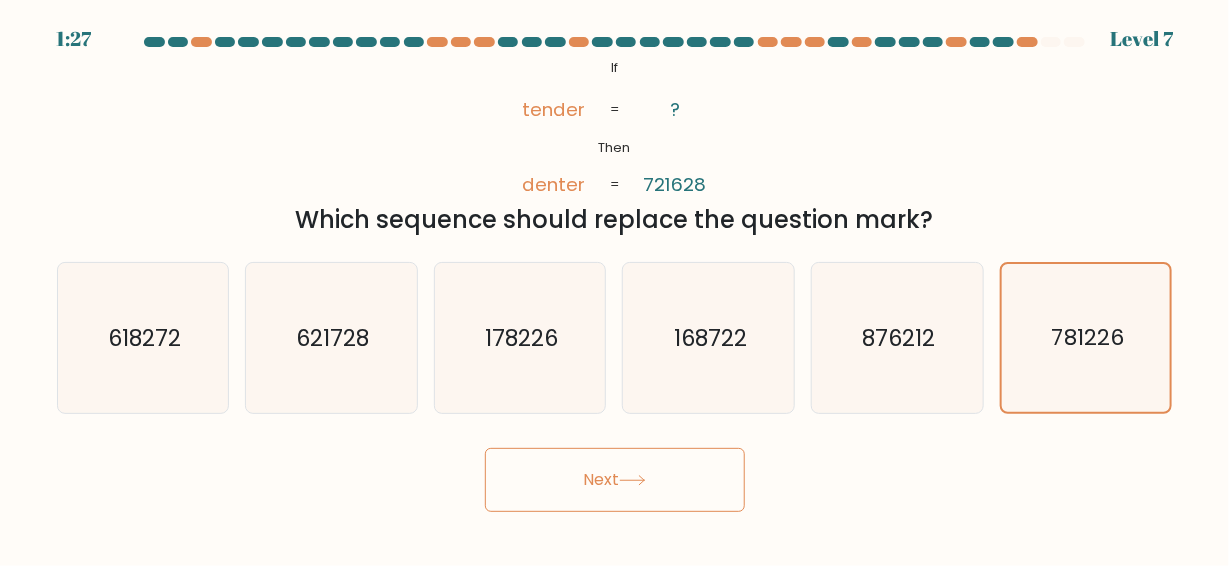 click on "Next" at bounding box center [615, 480] 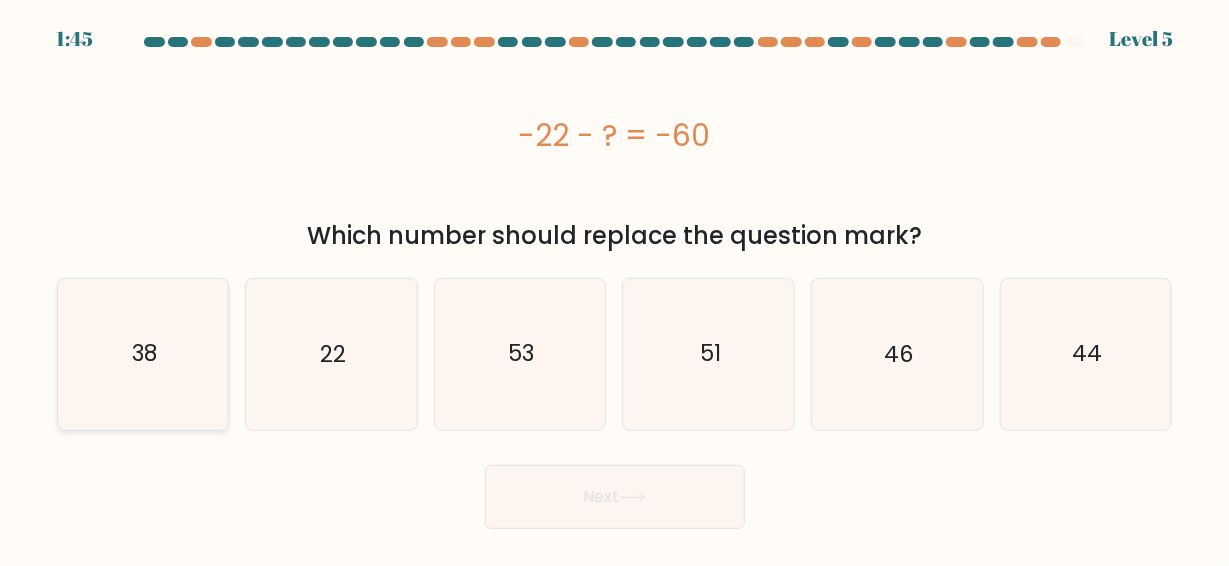 click on "38" at bounding box center (143, 354) 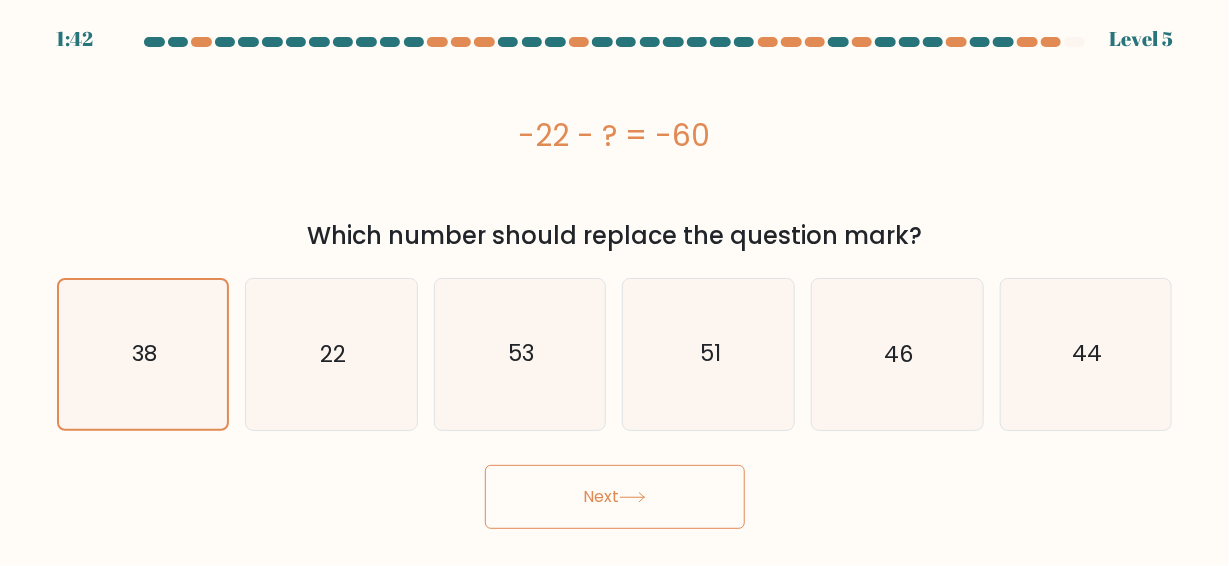 click on "Next" at bounding box center [615, 497] 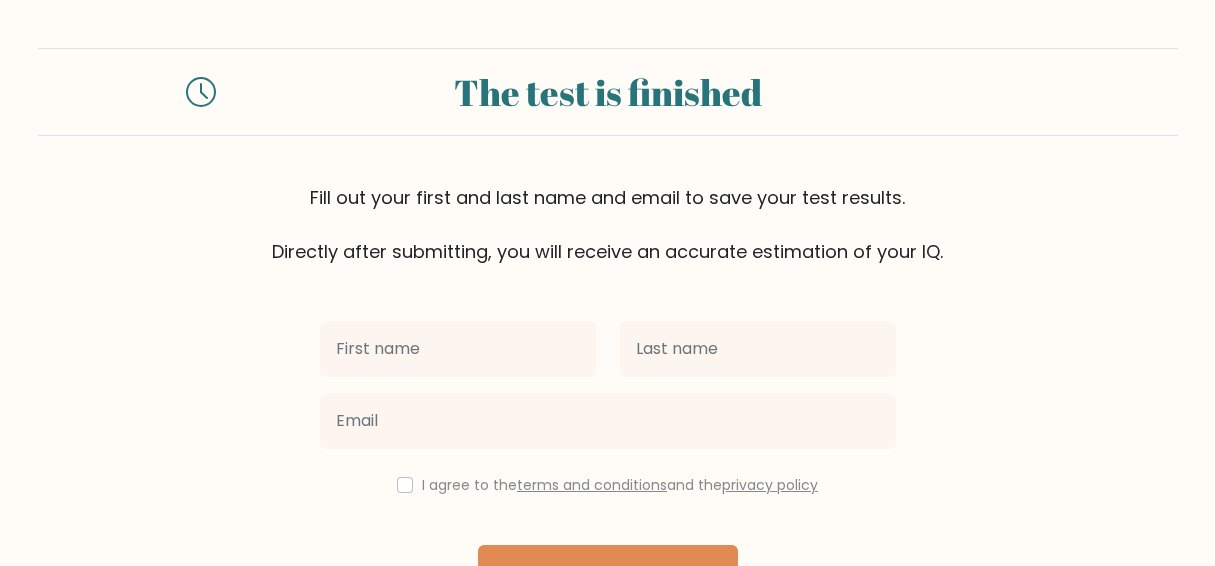 scroll, scrollTop: 0, scrollLeft: 0, axis: both 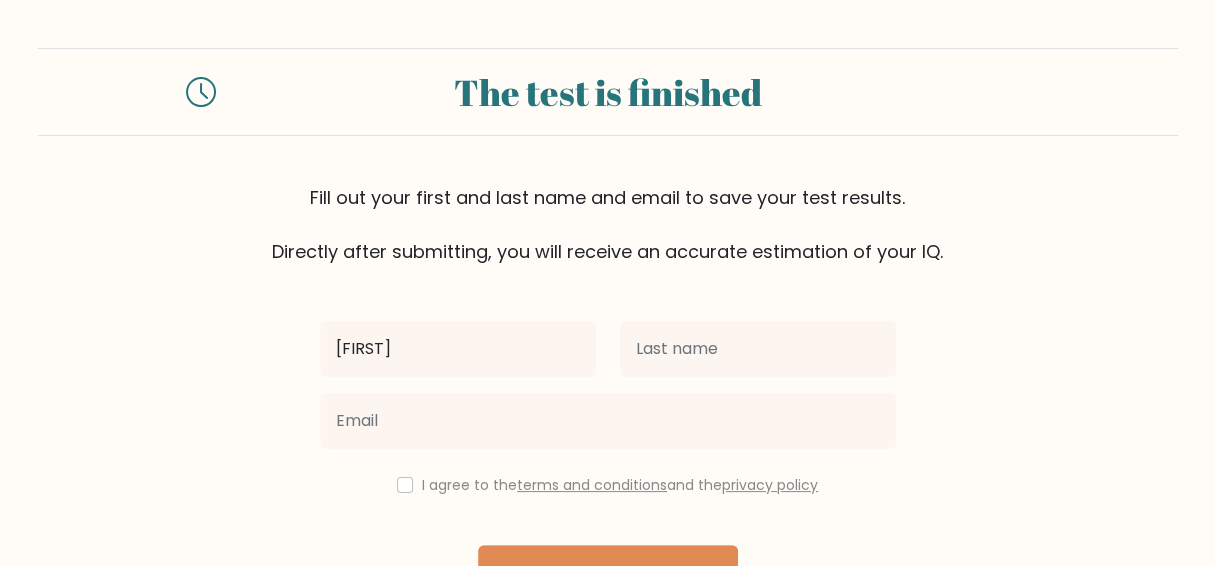 type on "[FIRST]" 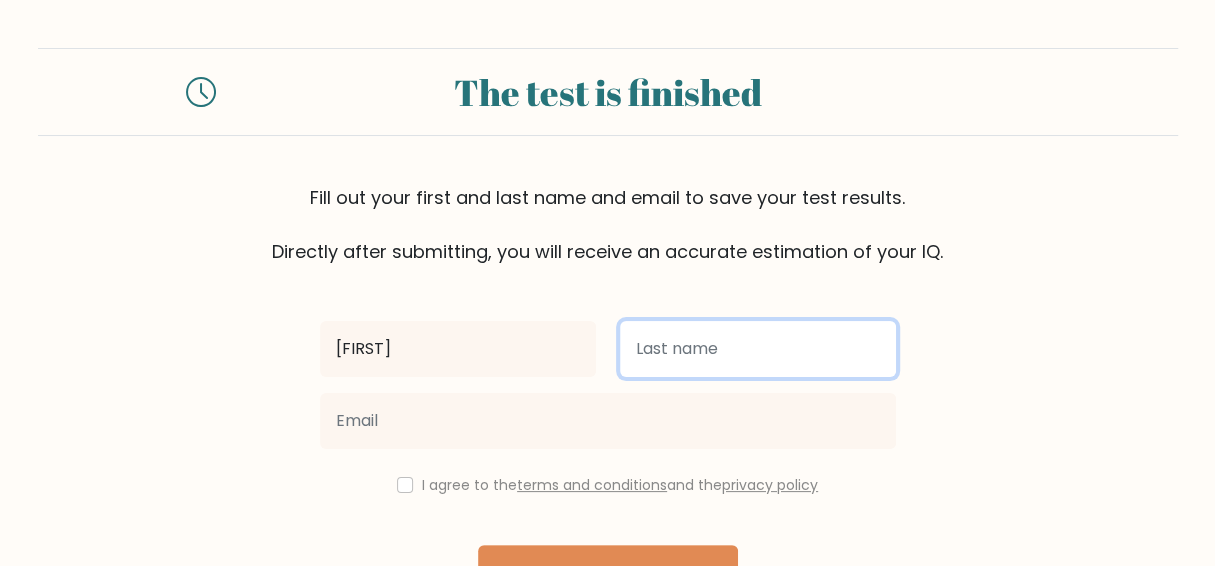 click at bounding box center [758, 349] 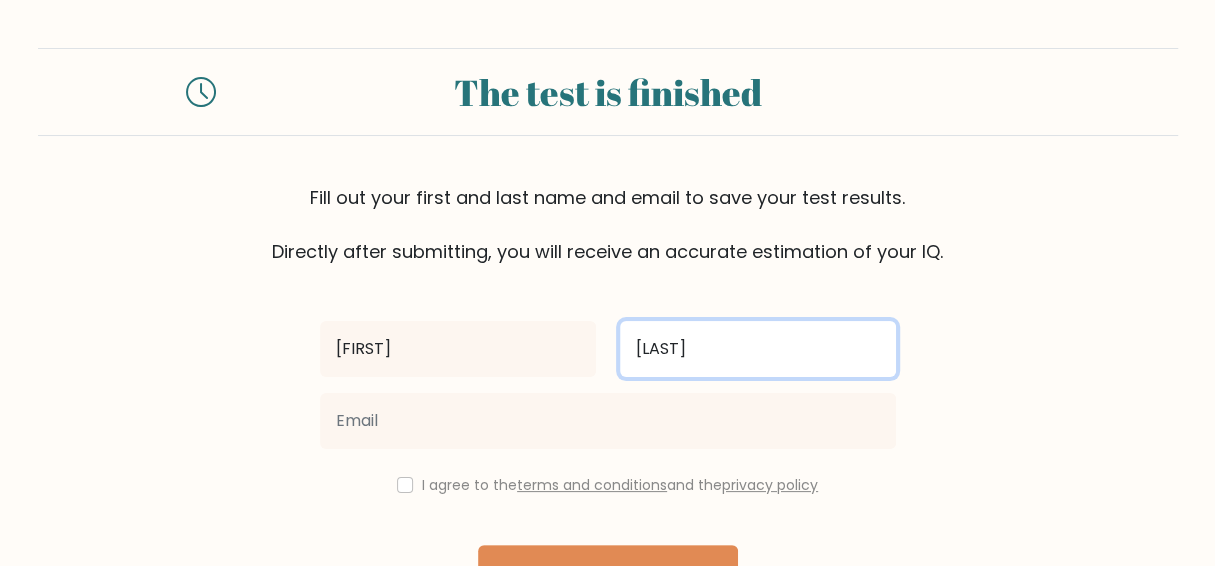 type on "[LAST]" 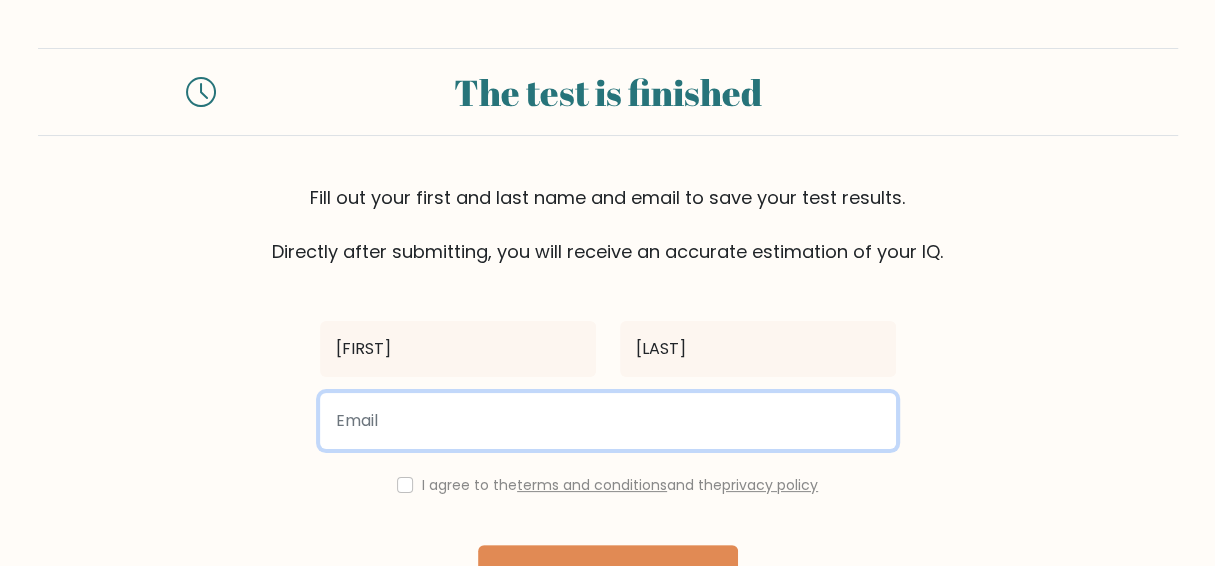 click at bounding box center (608, 421) 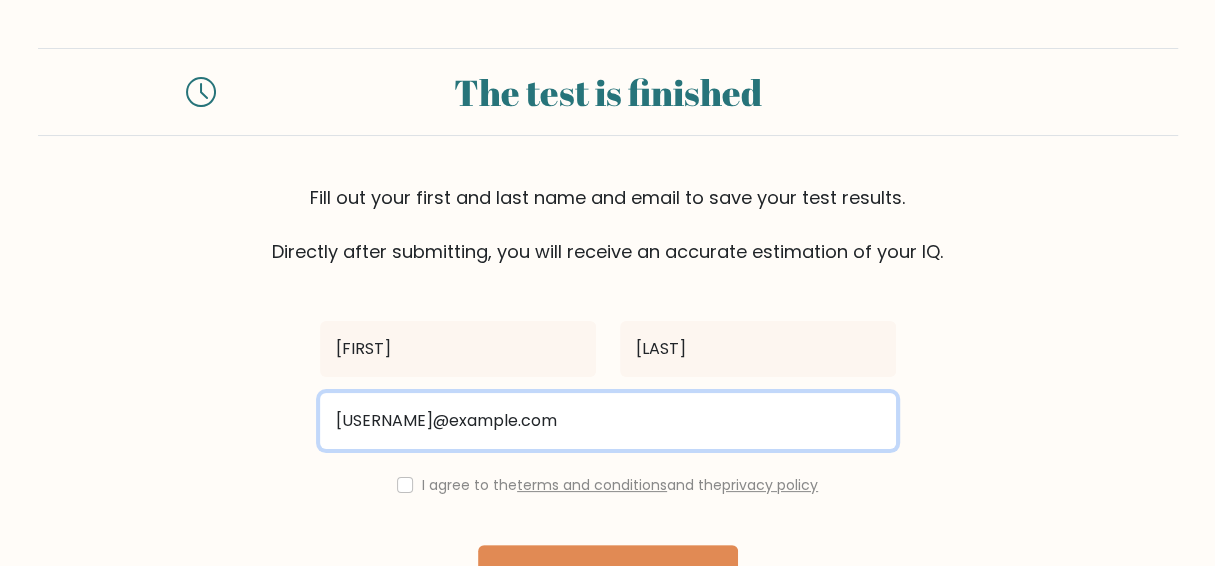scroll, scrollTop: 97, scrollLeft: 0, axis: vertical 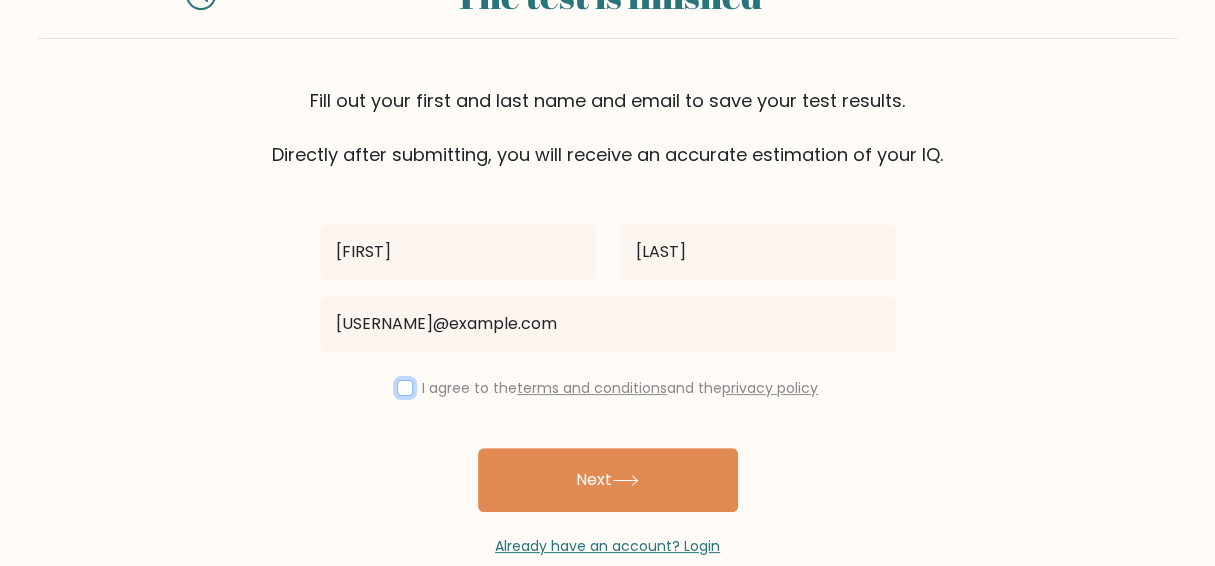 click at bounding box center (405, 388) 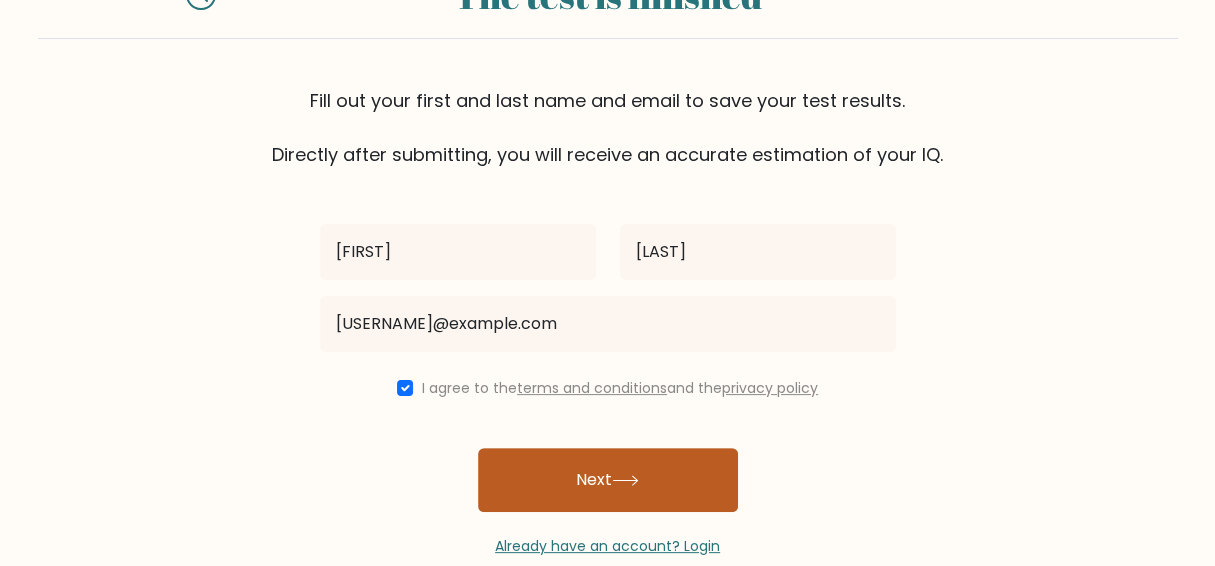 click on "Next" at bounding box center [608, 480] 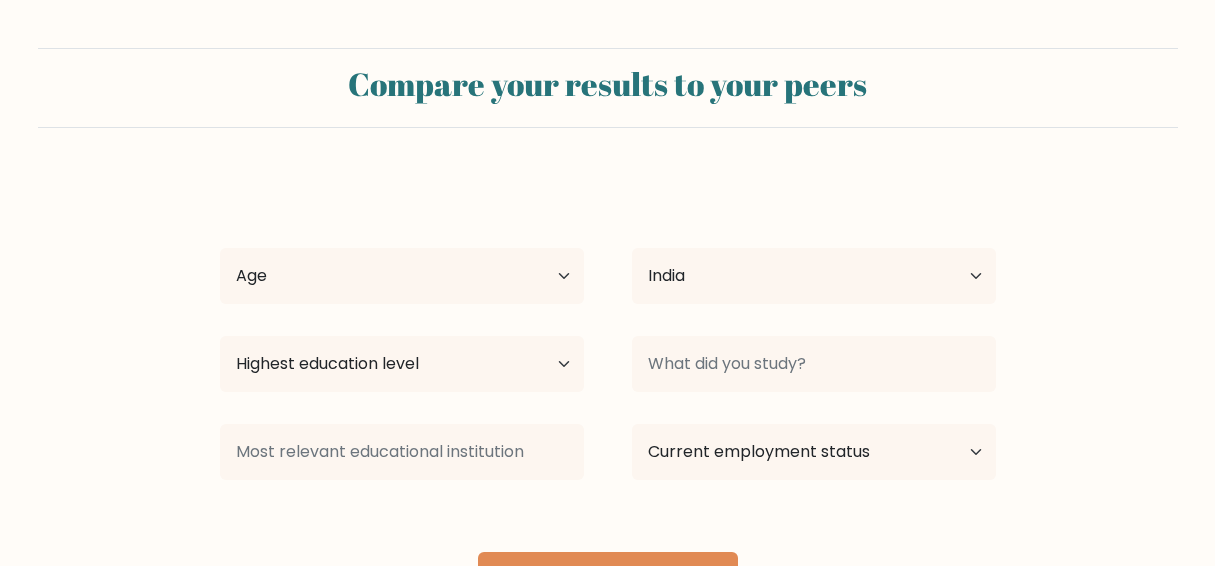 scroll, scrollTop: 0, scrollLeft: 0, axis: both 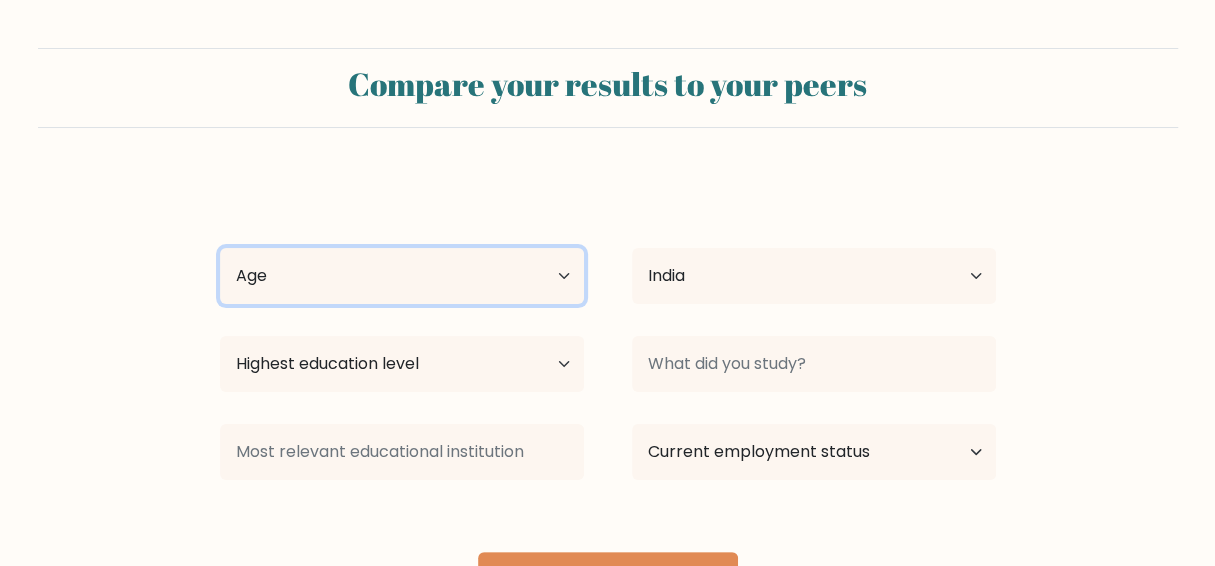 click on "Age
Under 18 years old
18-24 years old
25-34 years old
35-44 years old
45-54 years old
55-64 years old
65 years old and above" at bounding box center [402, 276] 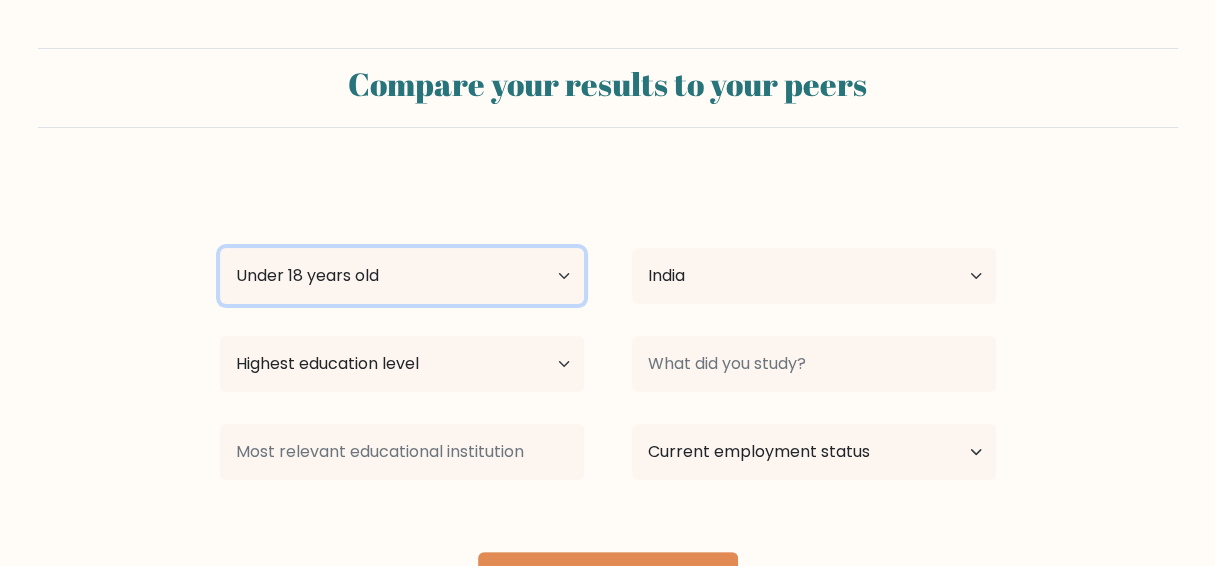 click on "Age
Under 18 years old
18-24 years old
25-34 years old
35-44 years old
45-54 years old
55-64 years old
65 years old and above" at bounding box center (402, 276) 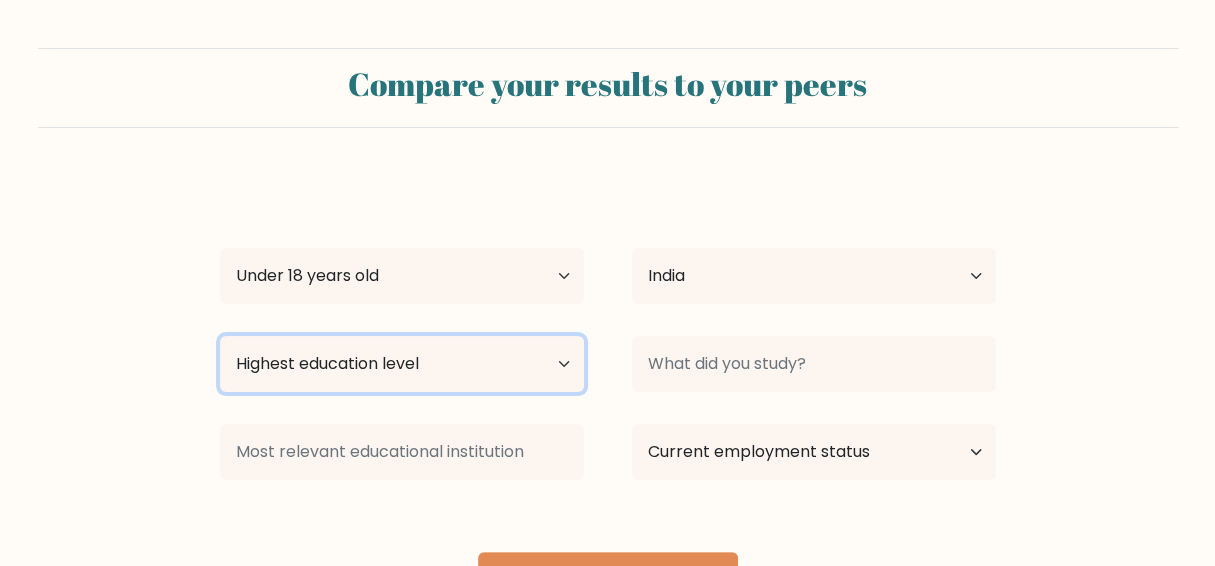 click on "Highest education level
No schooling
Primary
Lower Secondary
Upper Secondary
Occupation Specific
Bachelor's degree
Master's degree
Doctoral degree" at bounding box center [402, 364] 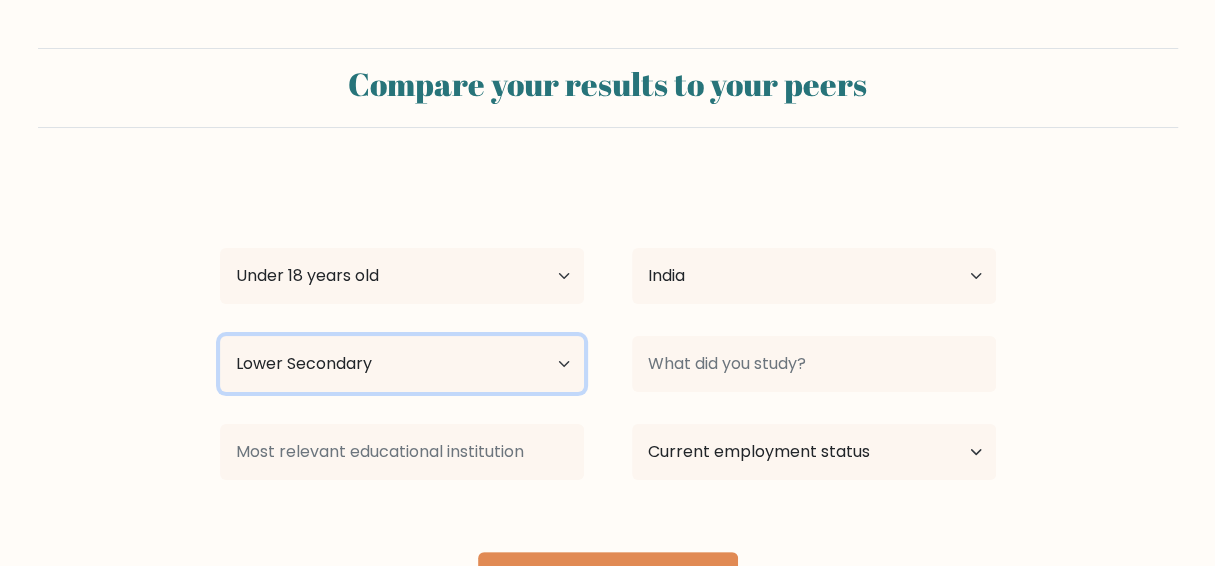 click on "Highest education level
No schooling
Primary
Lower Secondary
Upper Secondary
Occupation Specific
Bachelor's degree
Master's degree
Doctoral degree" at bounding box center (402, 364) 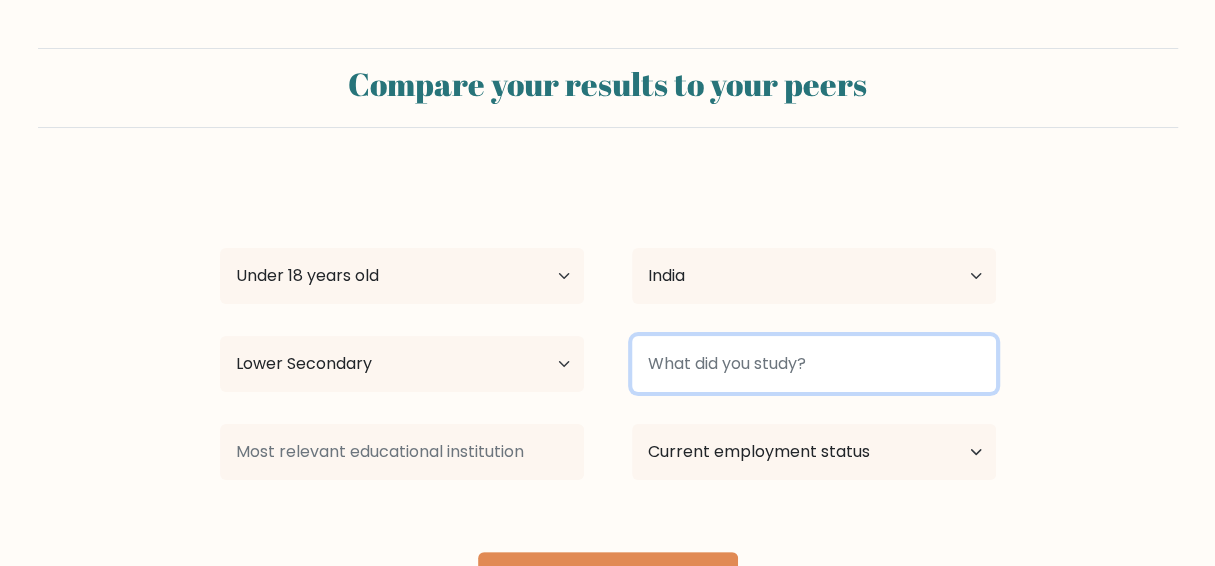 click at bounding box center (814, 364) 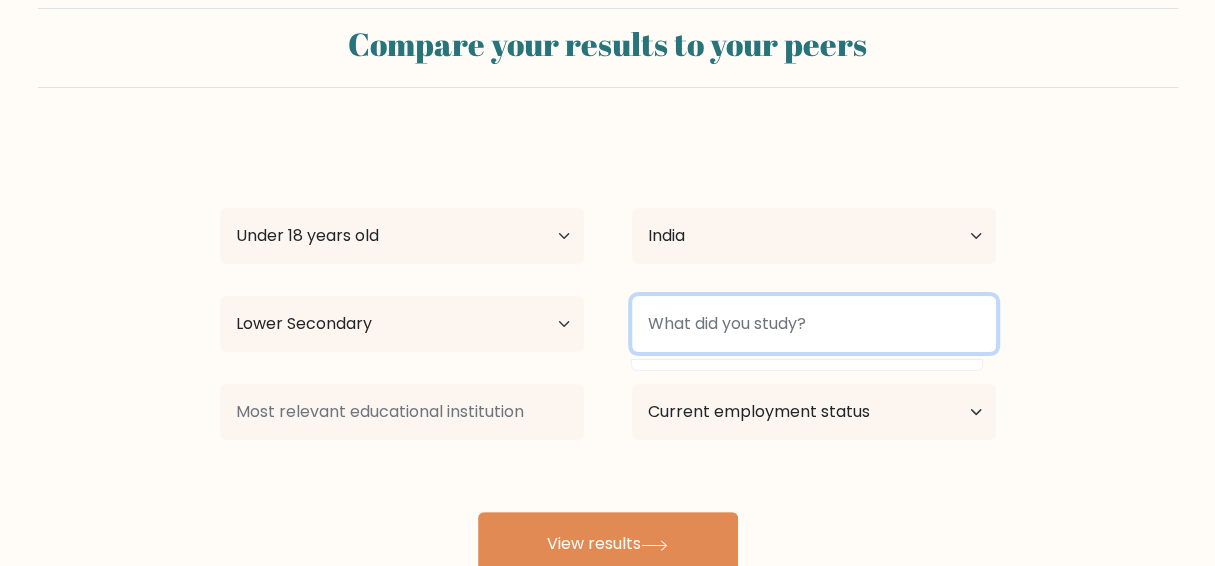 scroll, scrollTop: 40, scrollLeft: 0, axis: vertical 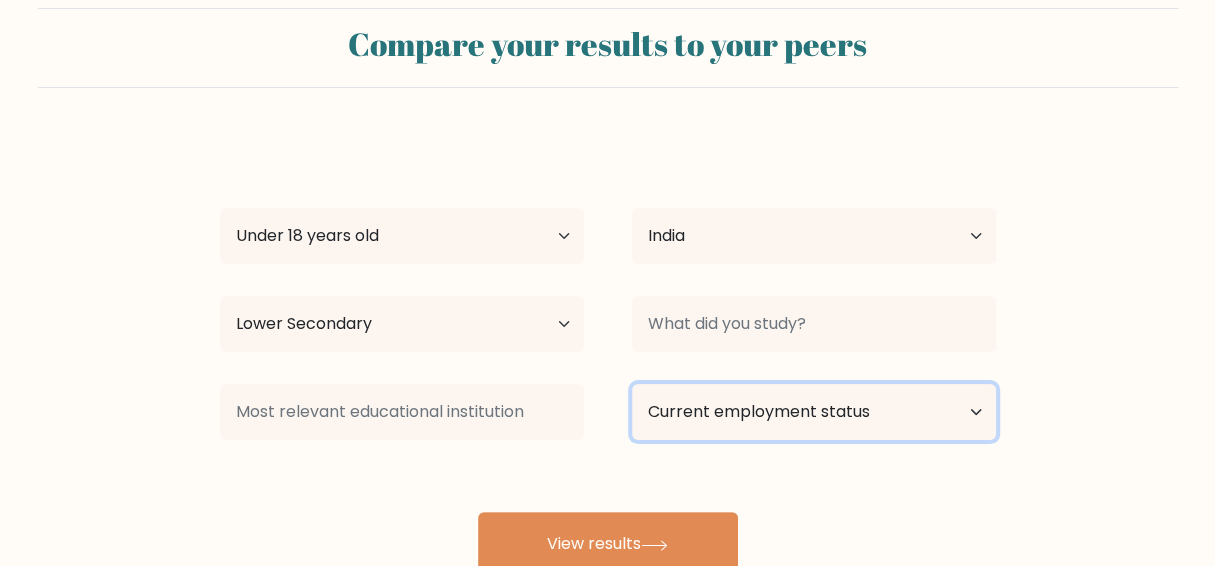 click on "Current employment status
Employed
Student
Retired
Other / prefer not to answer" at bounding box center [814, 412] 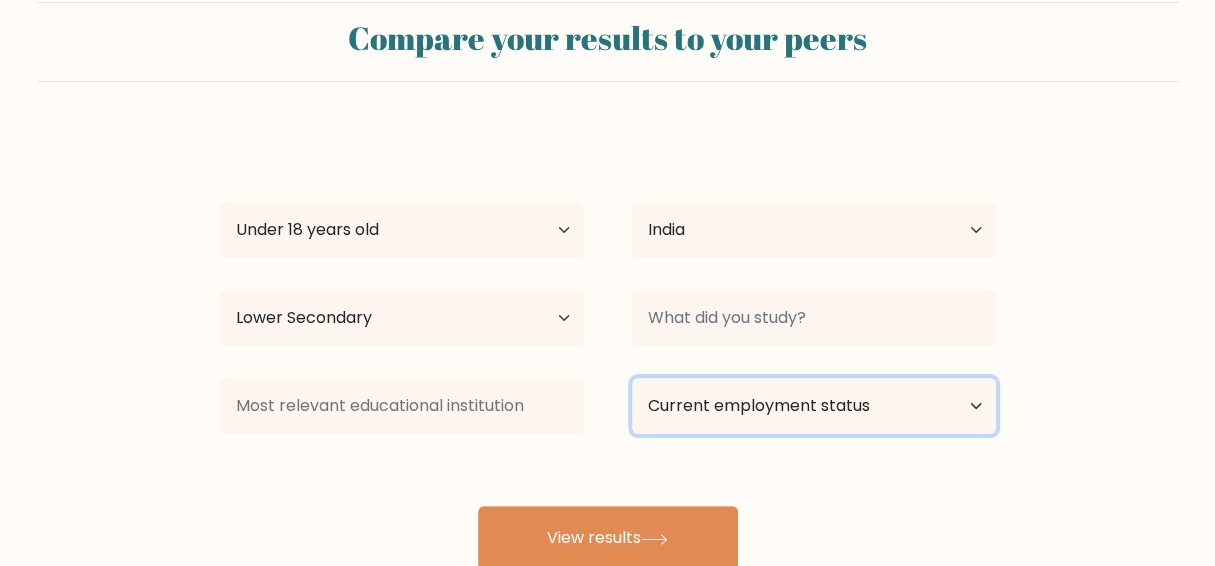 scroll, scrollTop: 48, scrollLeft: 0, axis: vertical 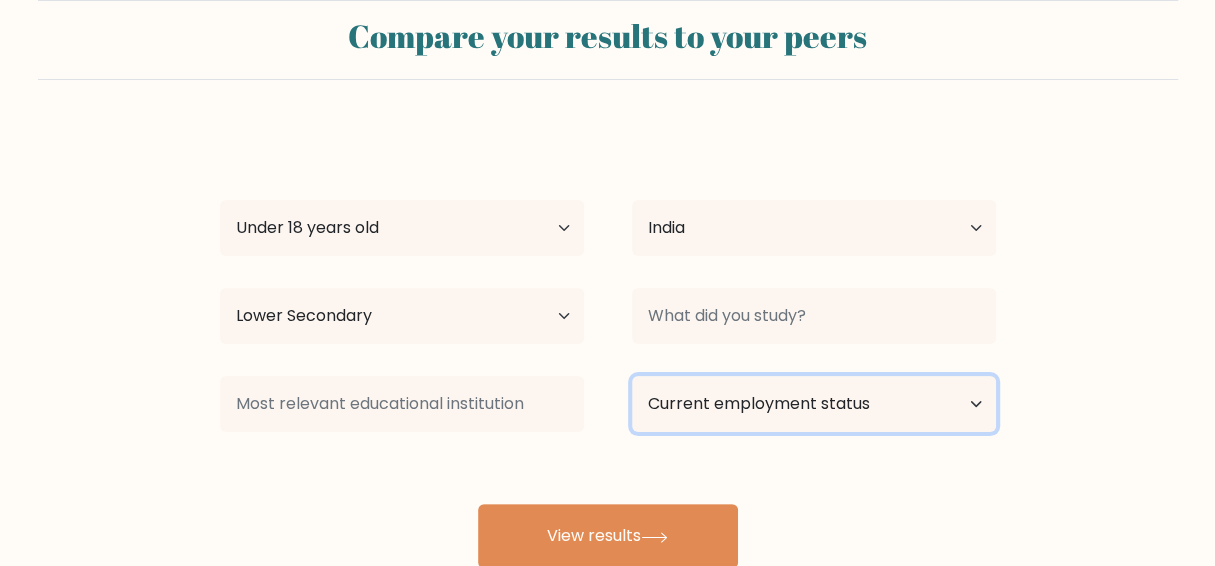 click on "Current employment status
Employed
Student
Retired
Other / prefer not to answer" at bounding box center [814, 404] 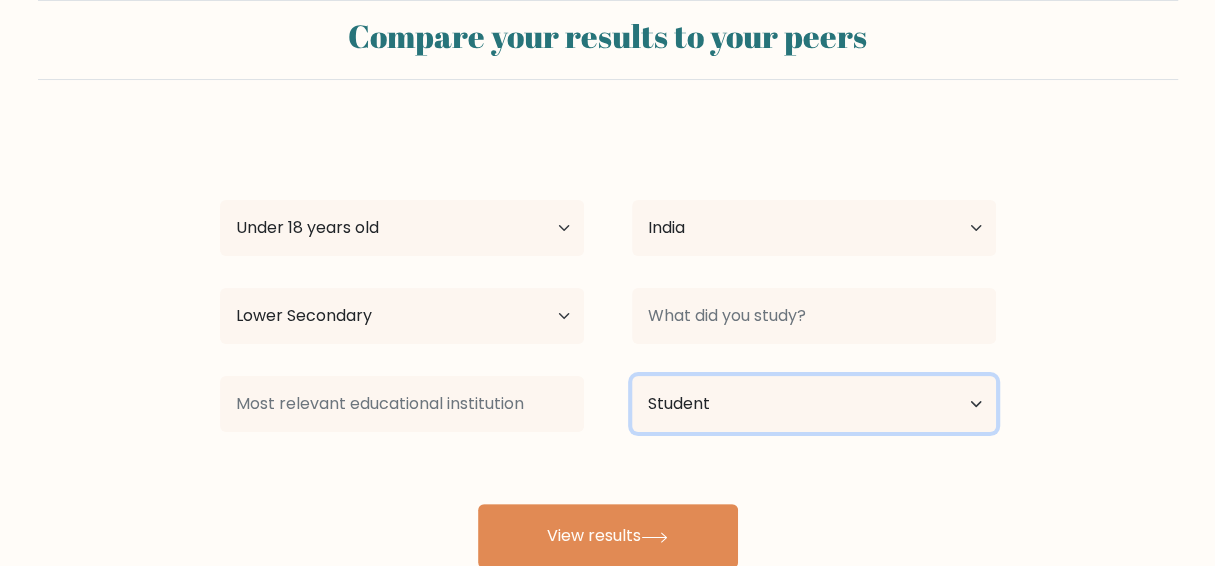 click on "Current employment status
Employed
Student
Retired
Other / prefer not to answer" at bounding box center (814, 404) 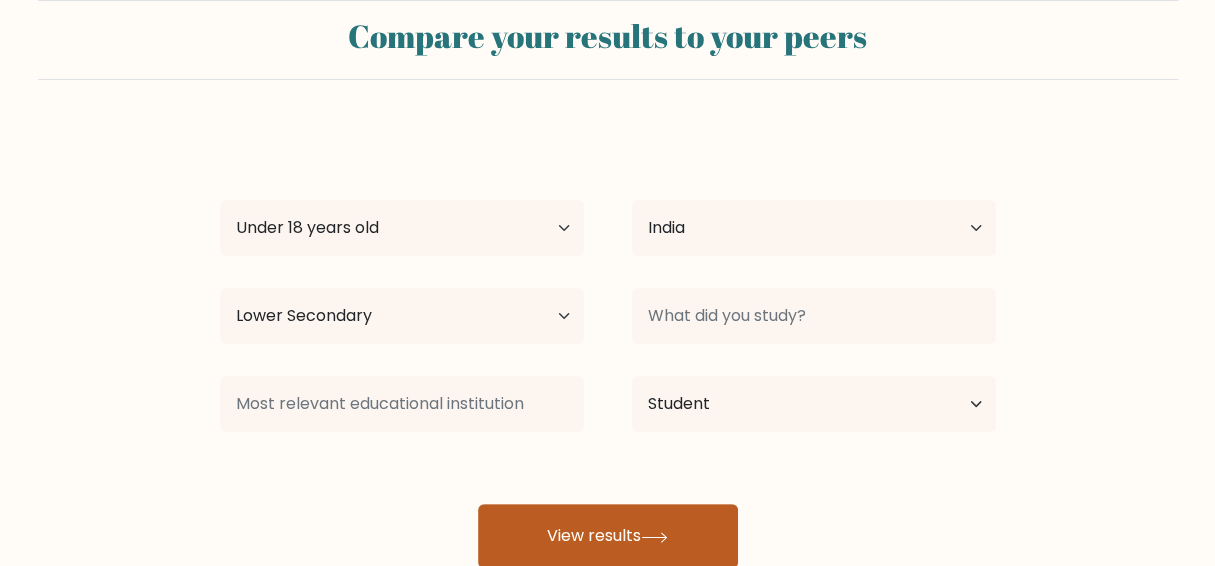 click on "View results" at bounding box center [608, 536] 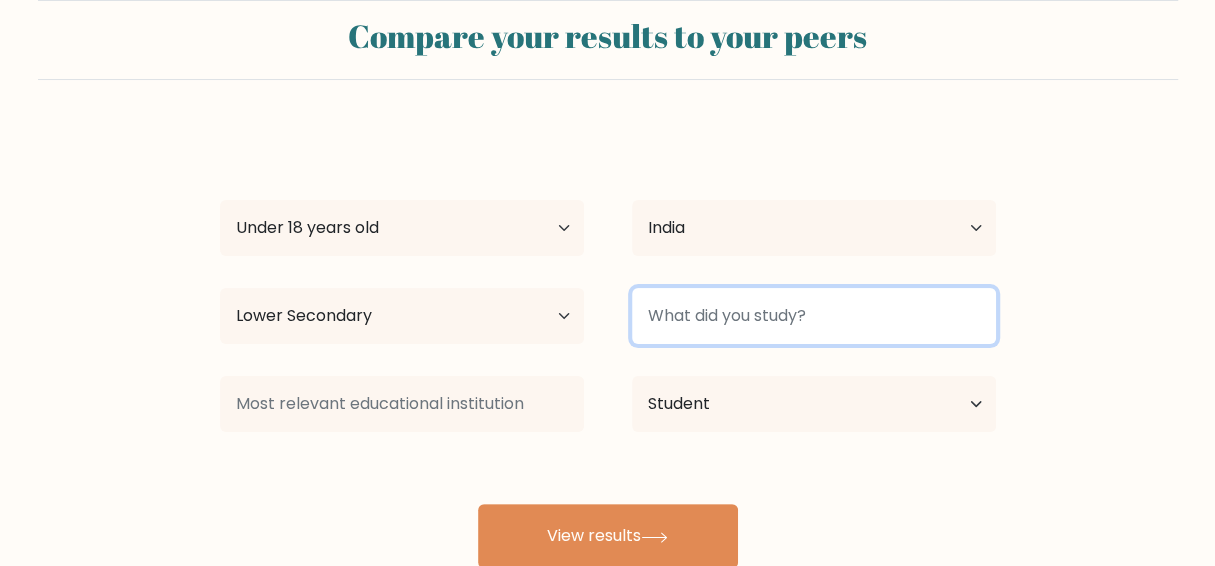 click at bounding box center (814, 316) 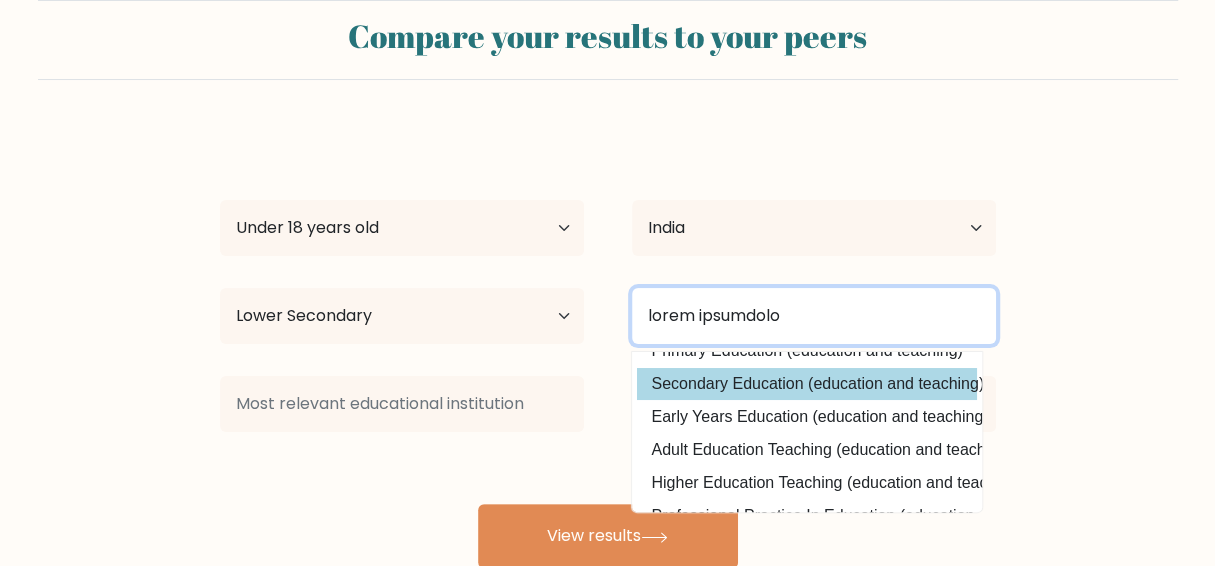 scroll, scrollTop: 156, scrollLeft: 0, axis: vertical 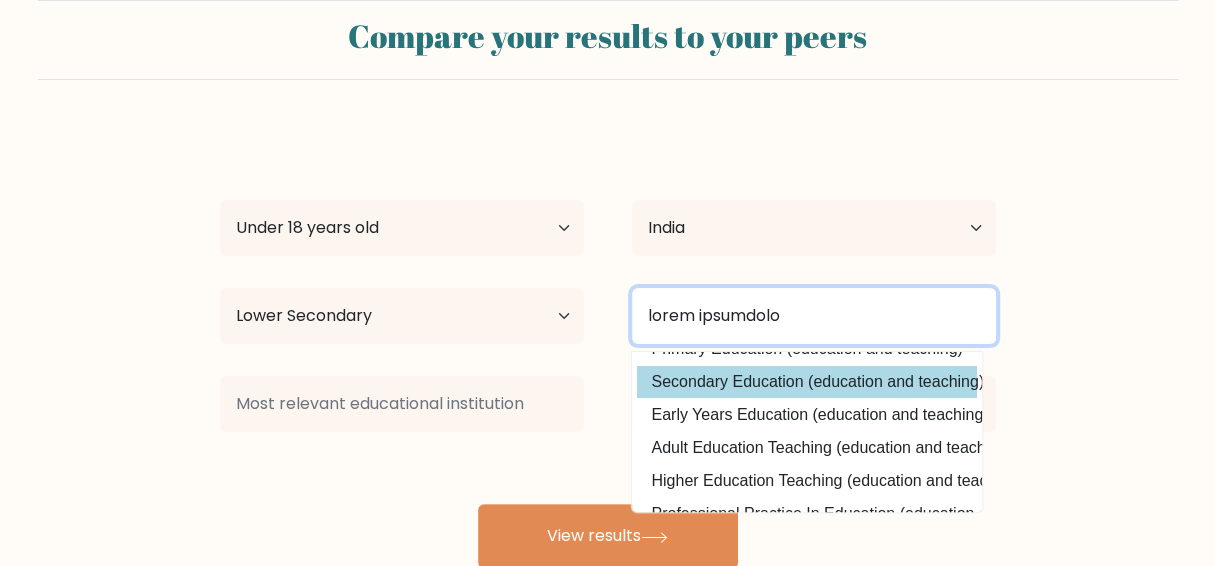 type on "lorem ipsumdolo" 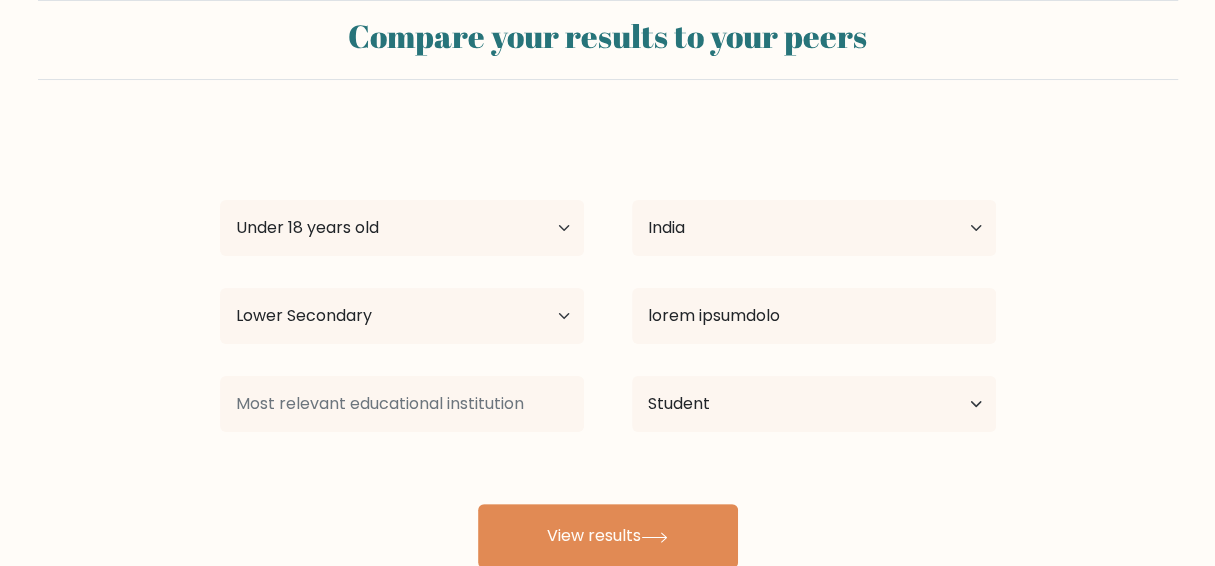 click on "loremip
dolor
Sit
Ametc 79 adipi eli
71-93 seddo eiu
26-25 tempo inc
27-50 utlab etd
94-60 magna ali
61-55 enima min
94 venia qui nos exerc
Ullamco
Laborisnisi
Aliquip
Exeacom
Consequa Duisa
Irurein
Repreh
Voluptat
Velitessec
Fugiatn par Excepte
Sintoccae
Cupidat
Nonpr
Suntculpa
Quioffi
Deseruntmo
Animide
Laborum
Perspiciat
Undeomni
Istenat
Errorvo
Accusa
Dolor
Laudant
Totamr
Aperiam
Eaqueip, Quae Abilloinv ver Quas
Archit bea Vitaedictae
Nemoenim
Ipsamq Volupt
Aspern
Autodi" at bounding box center [608, 348] 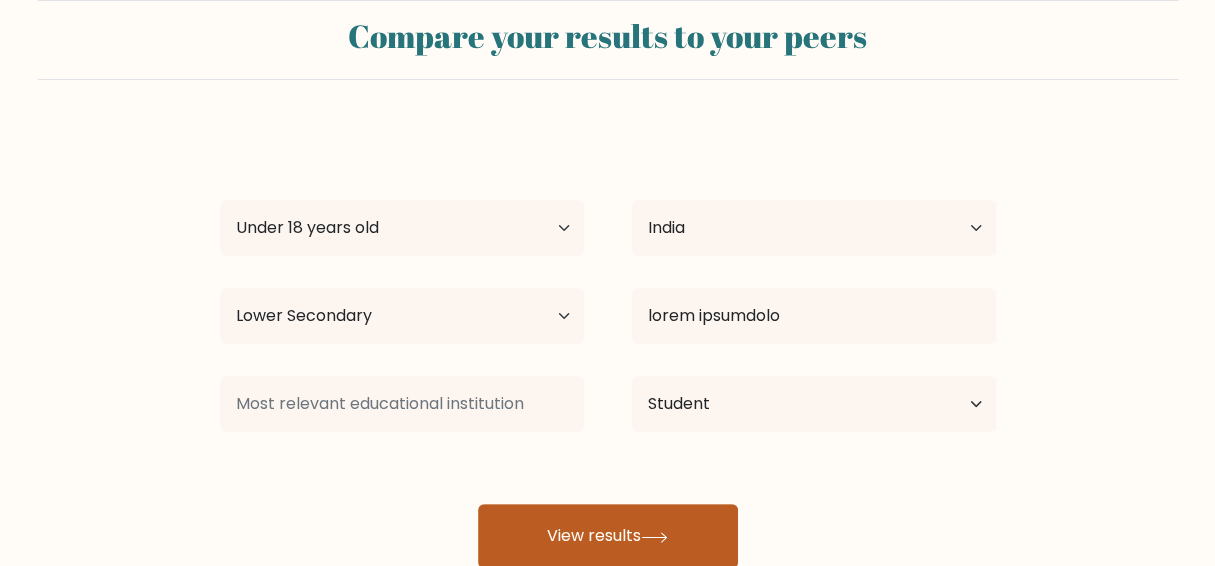 click on "View results" at bounding box center (608, 536) 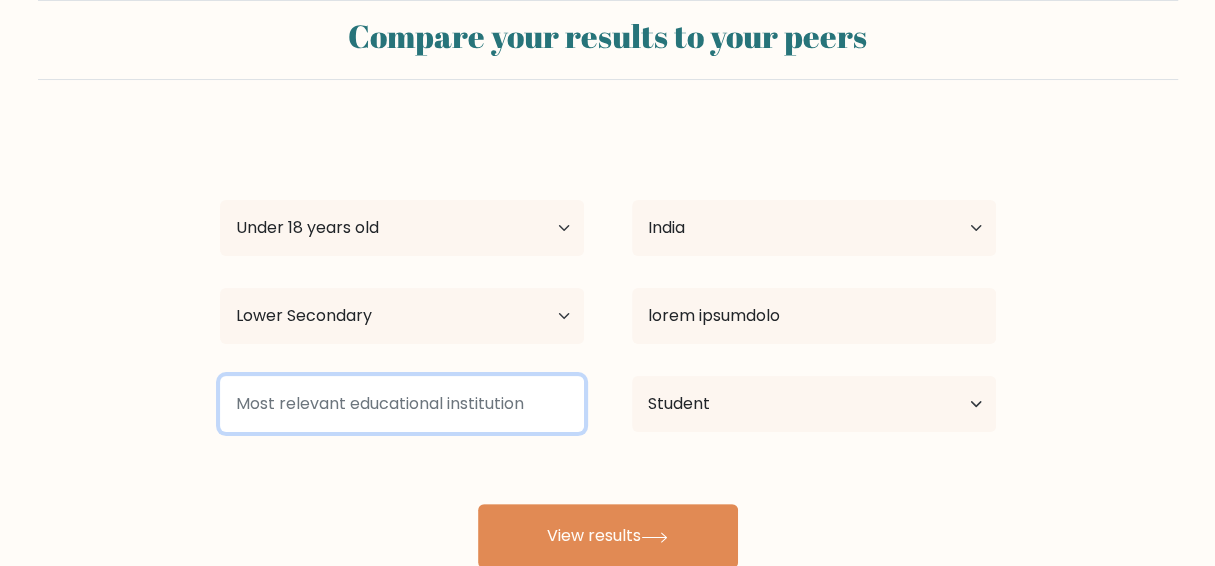 click at bounding box center (402, 404) 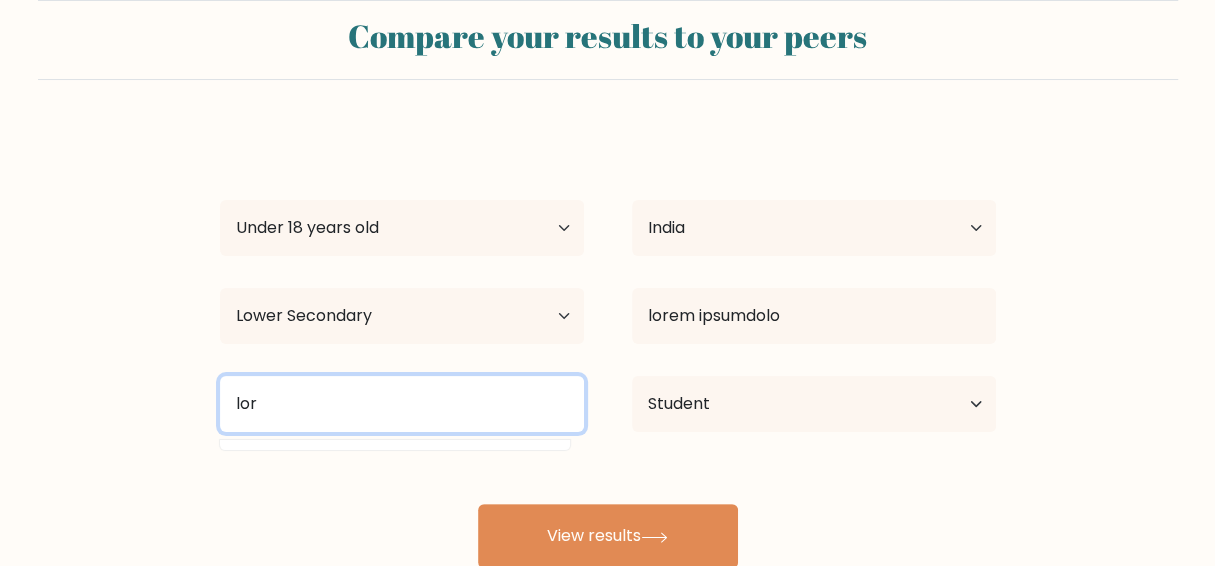click on "lor" at bounding box center (402, 404) 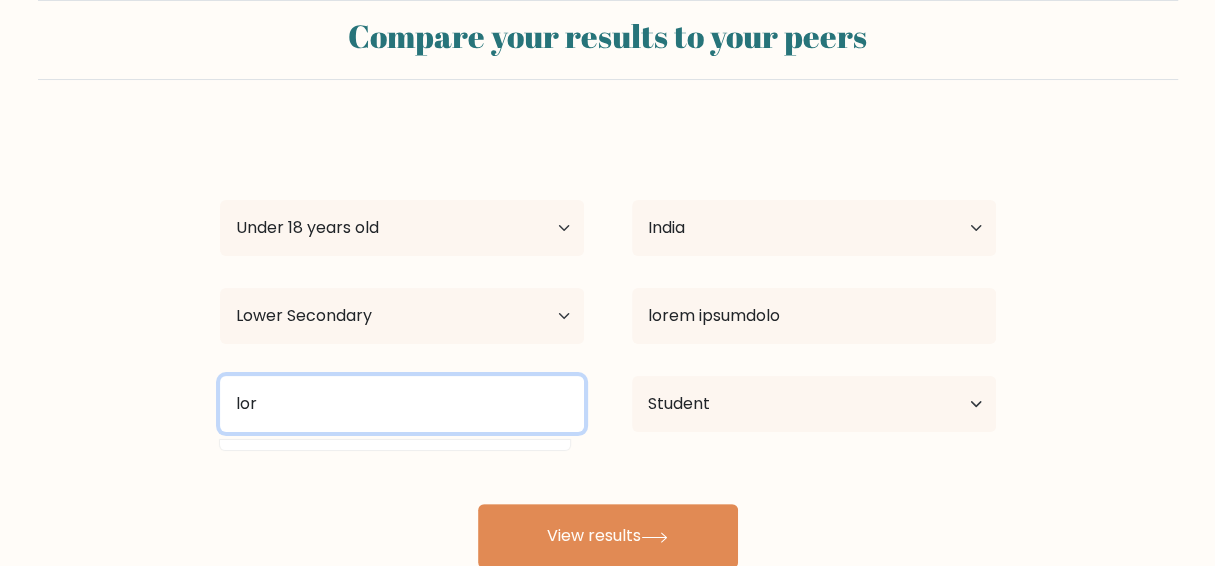 click on "lor" at bounding box center [402, 404] 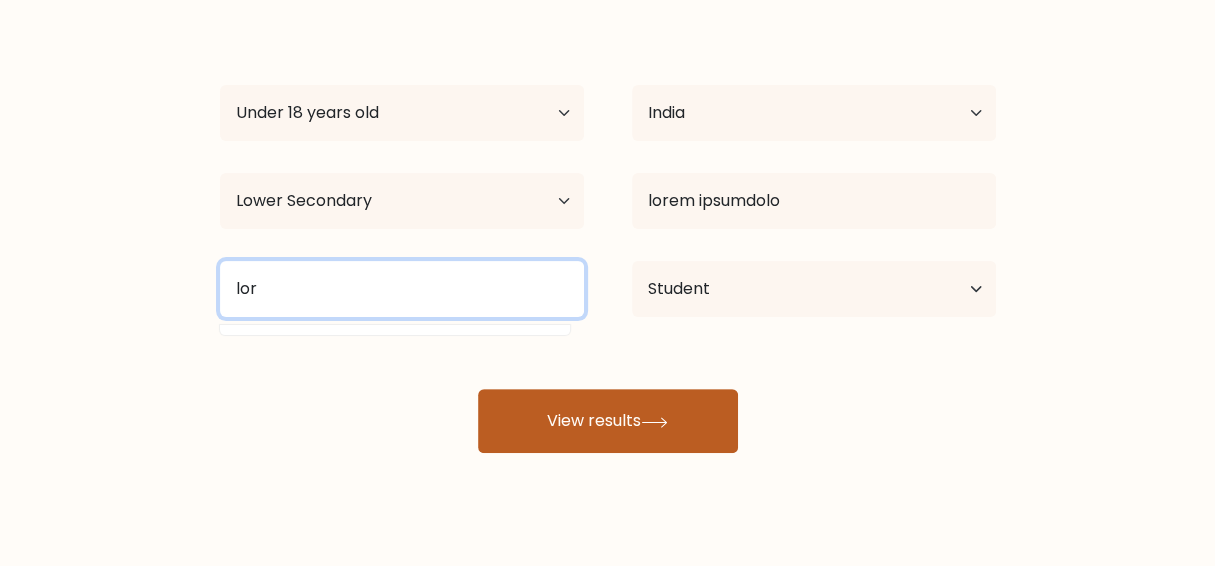 type on "lor" 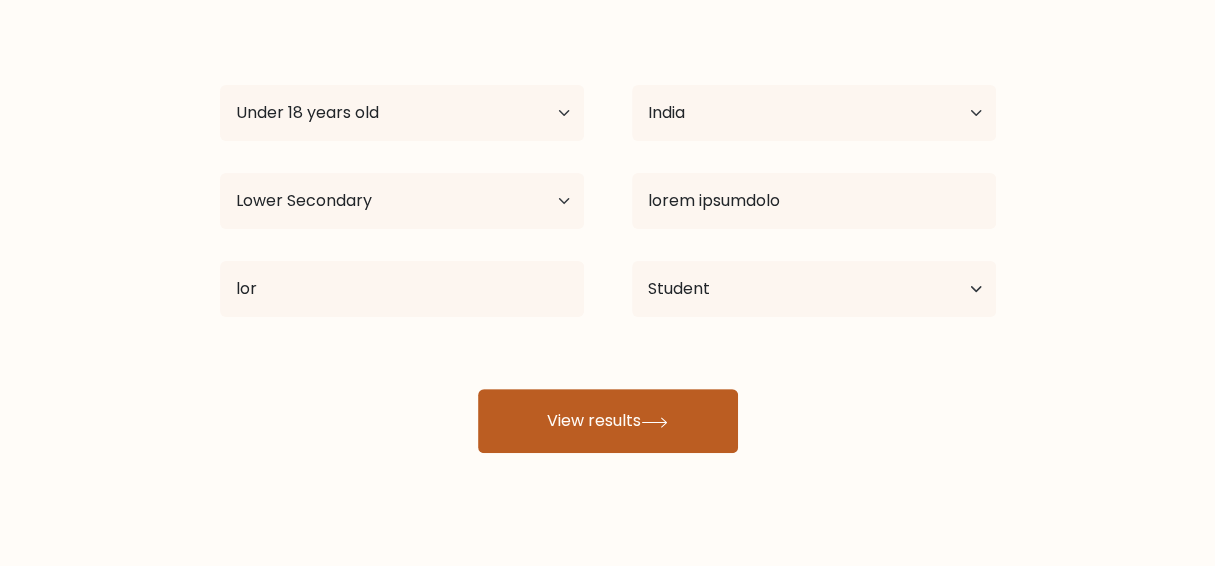 click on "View results" at bounding box center [608, 421] 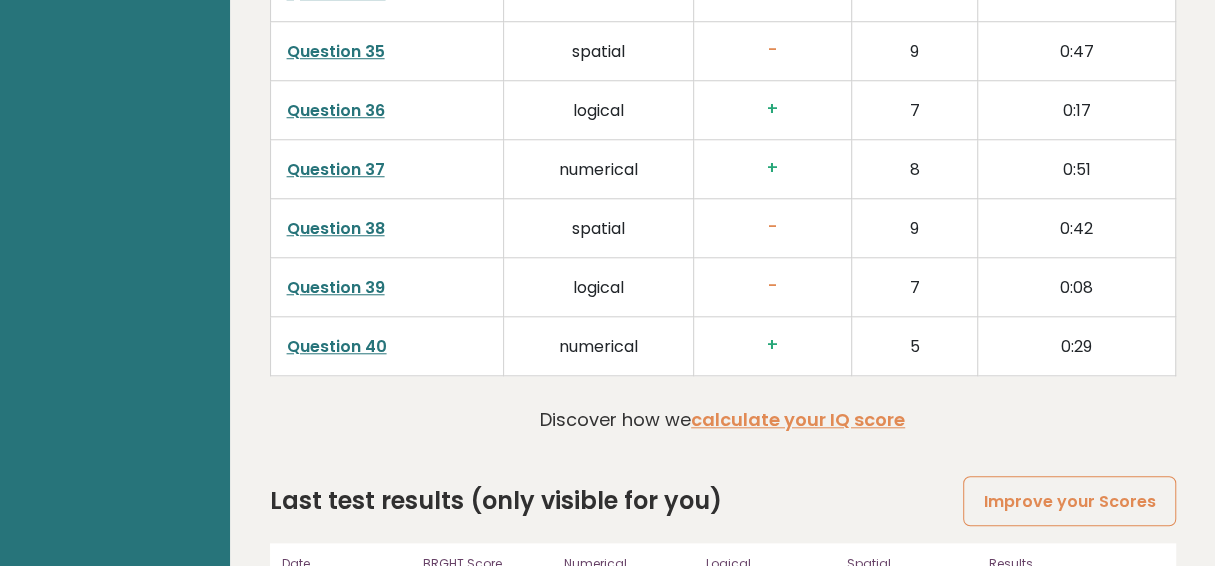 scroll, scrollTop: 5251, scrollLeft: 0, axis: vertical 